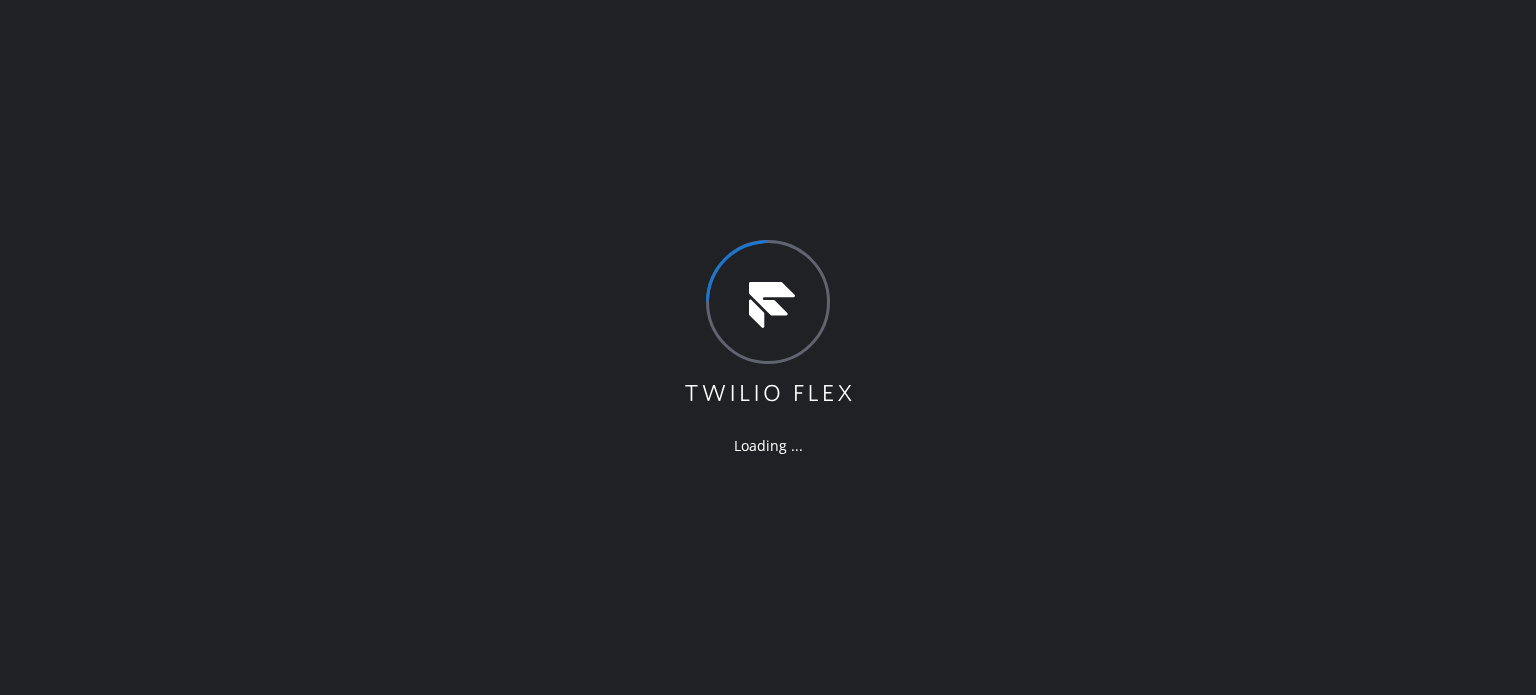 scroll, scrollTop: 0, scrollLeft: 0, axis: both 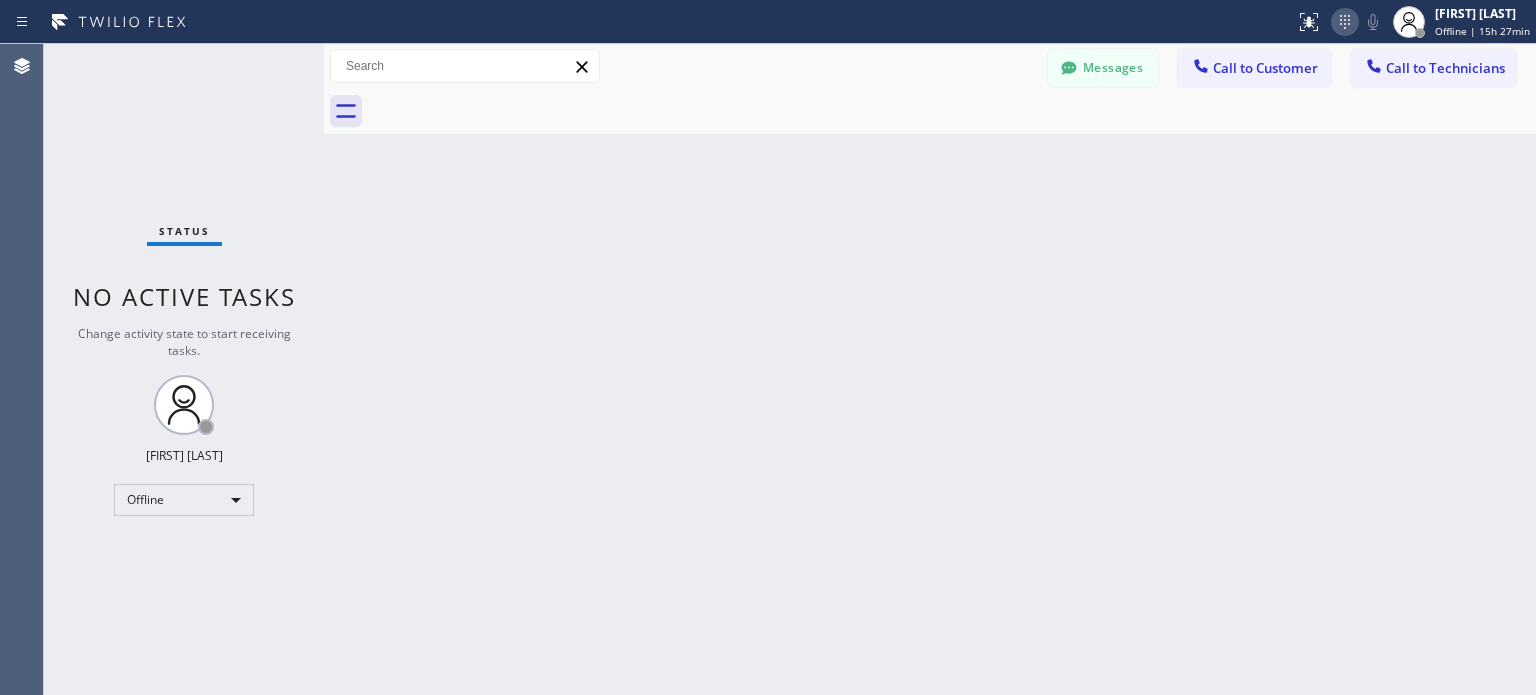 drag, startPoint x: 1331, startPoint y: 18, endPoint x: 1340, endPoint y: 33, distance: 17.492855 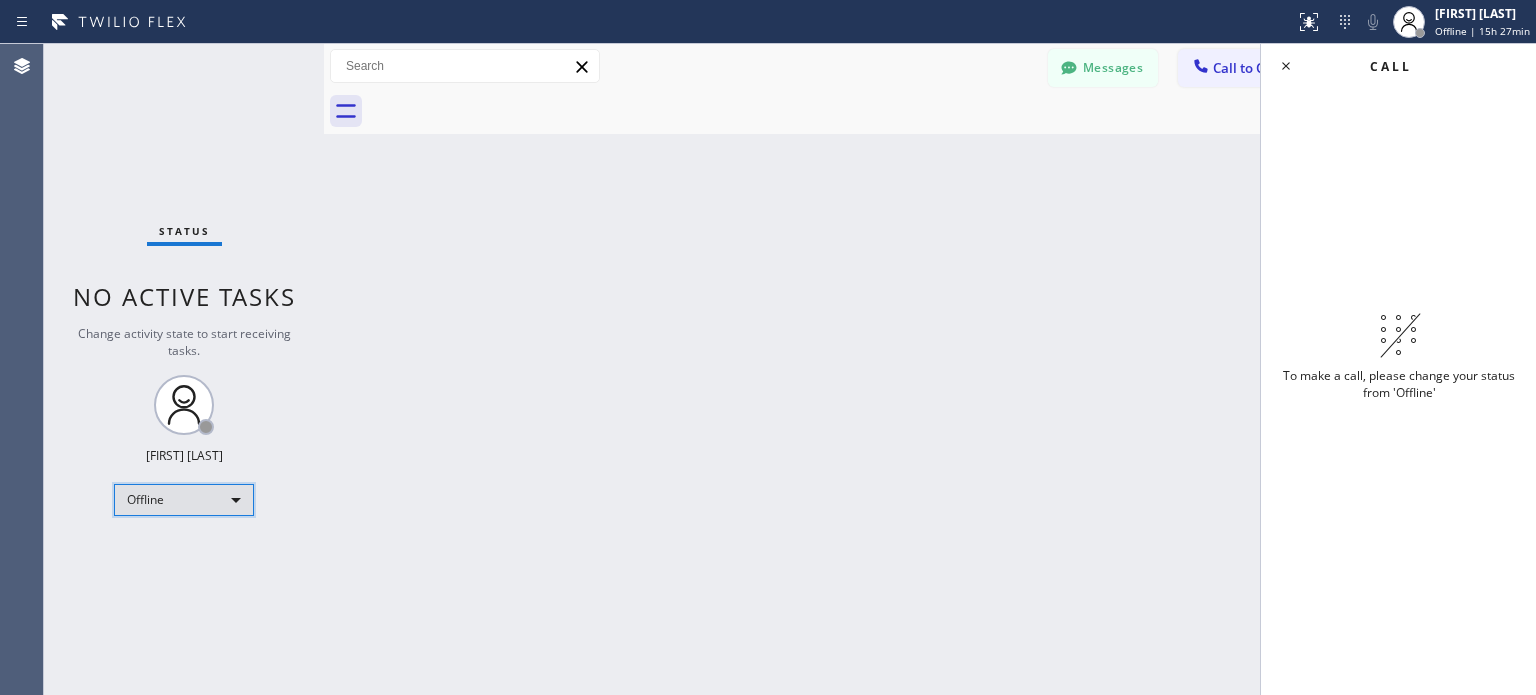 click on "Offline" at bounding box center (184, 500) 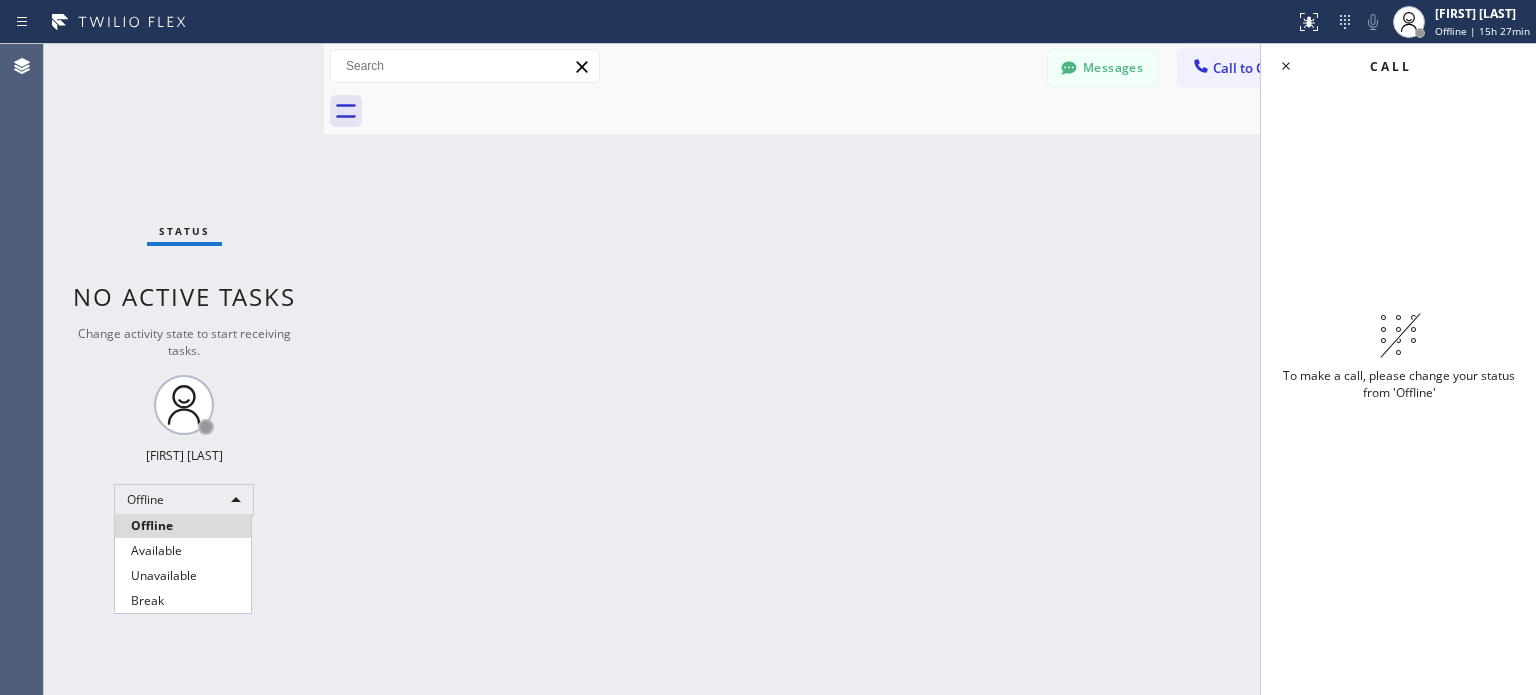 drag, startPoint x: 202, startPoint y: 547, endPoint x: 513, endPoint y: 451, distance: 325.47964 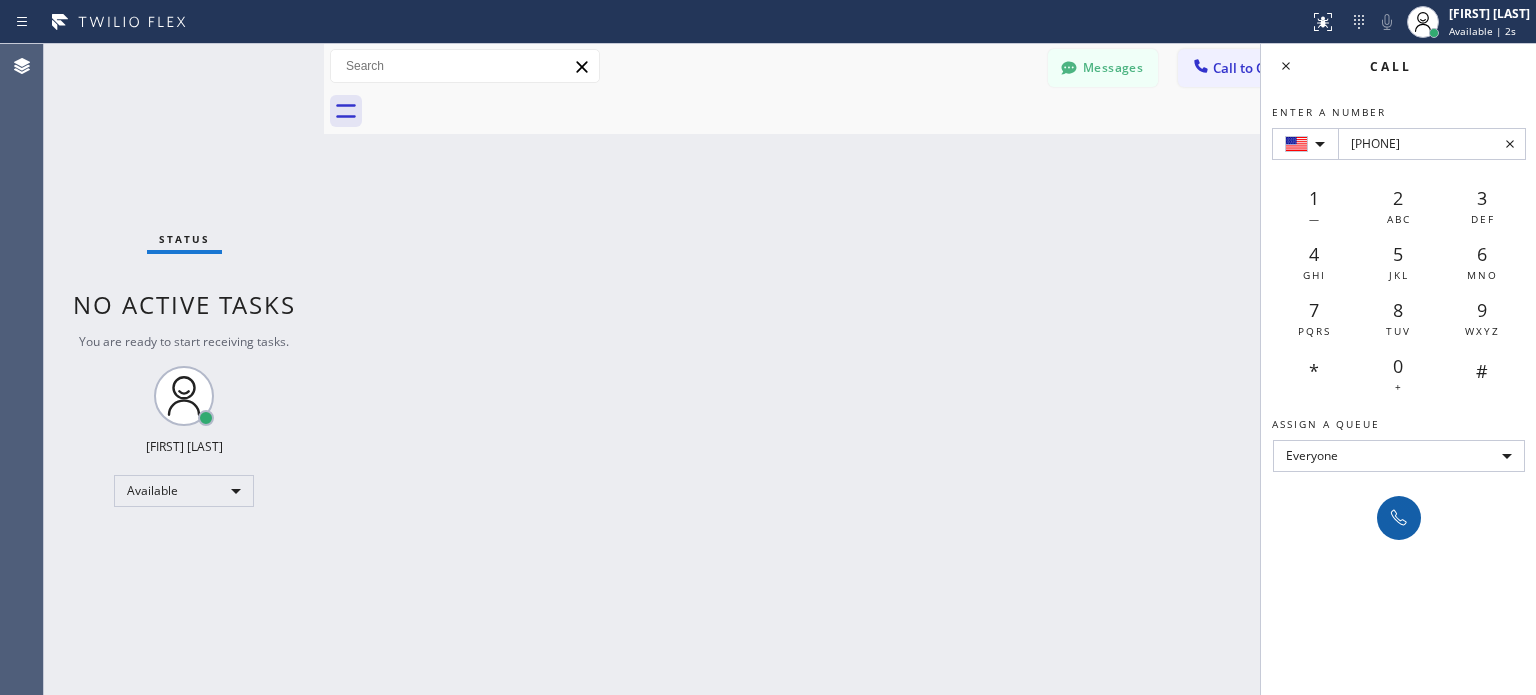 type on "[PHONE]" 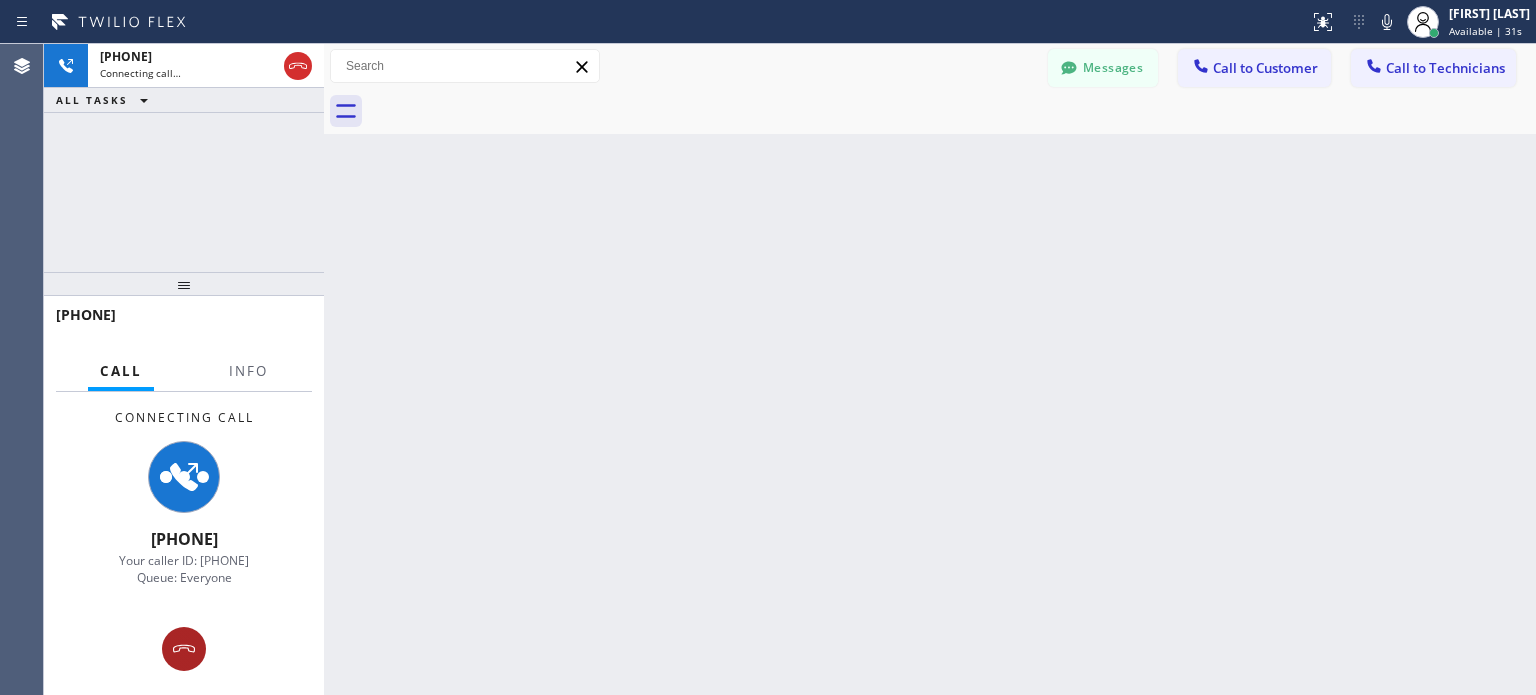 click 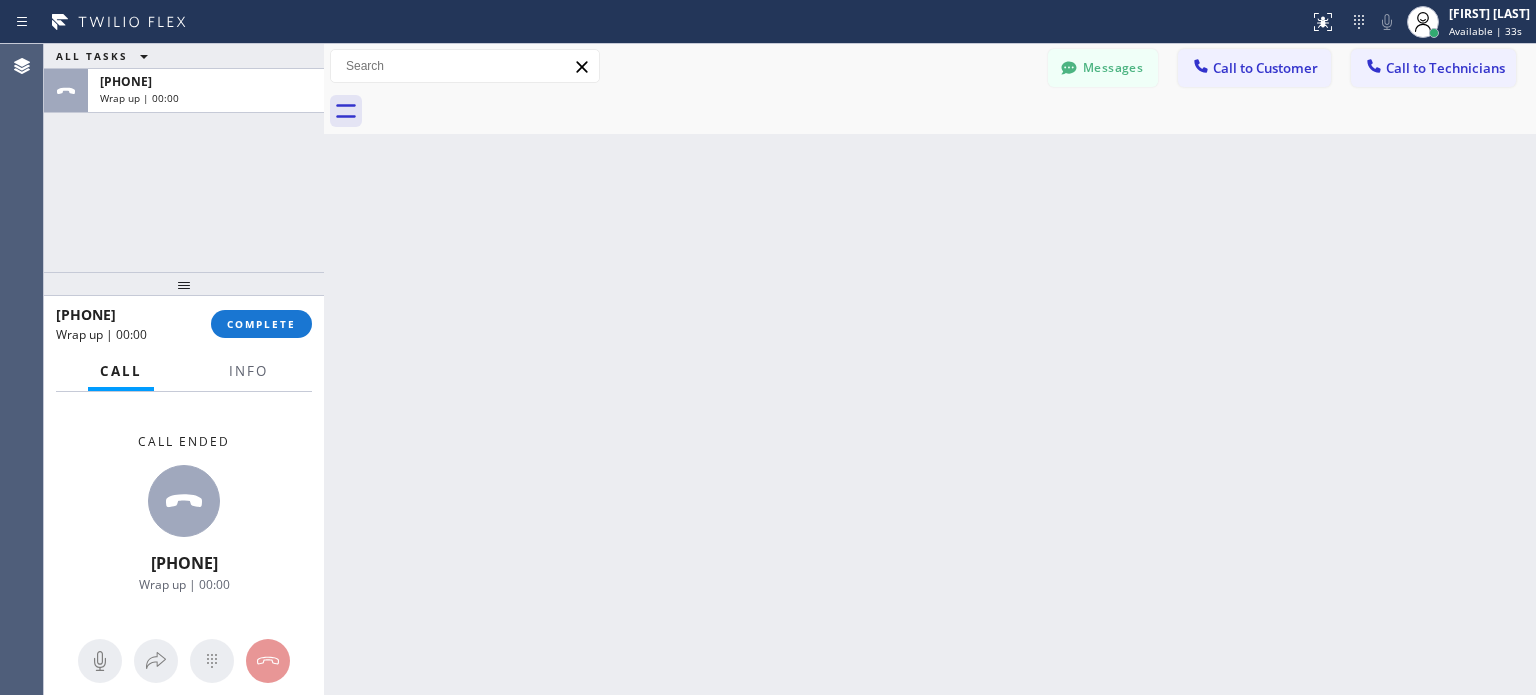 click on "[PHONE] Wrap up | 00:00 COMPLETE" at bounding box center (184, 324) 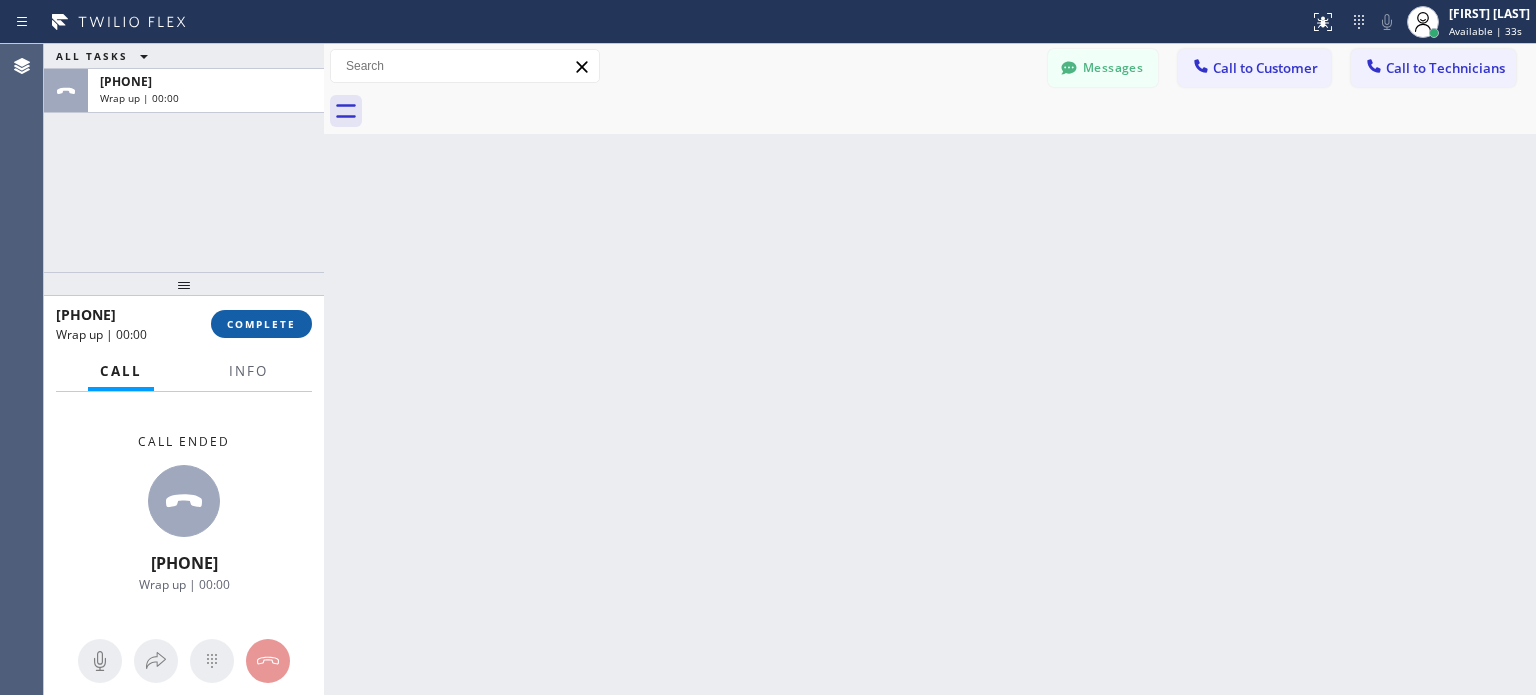 click on "COMPLETE" at bounding box center (261, 324) 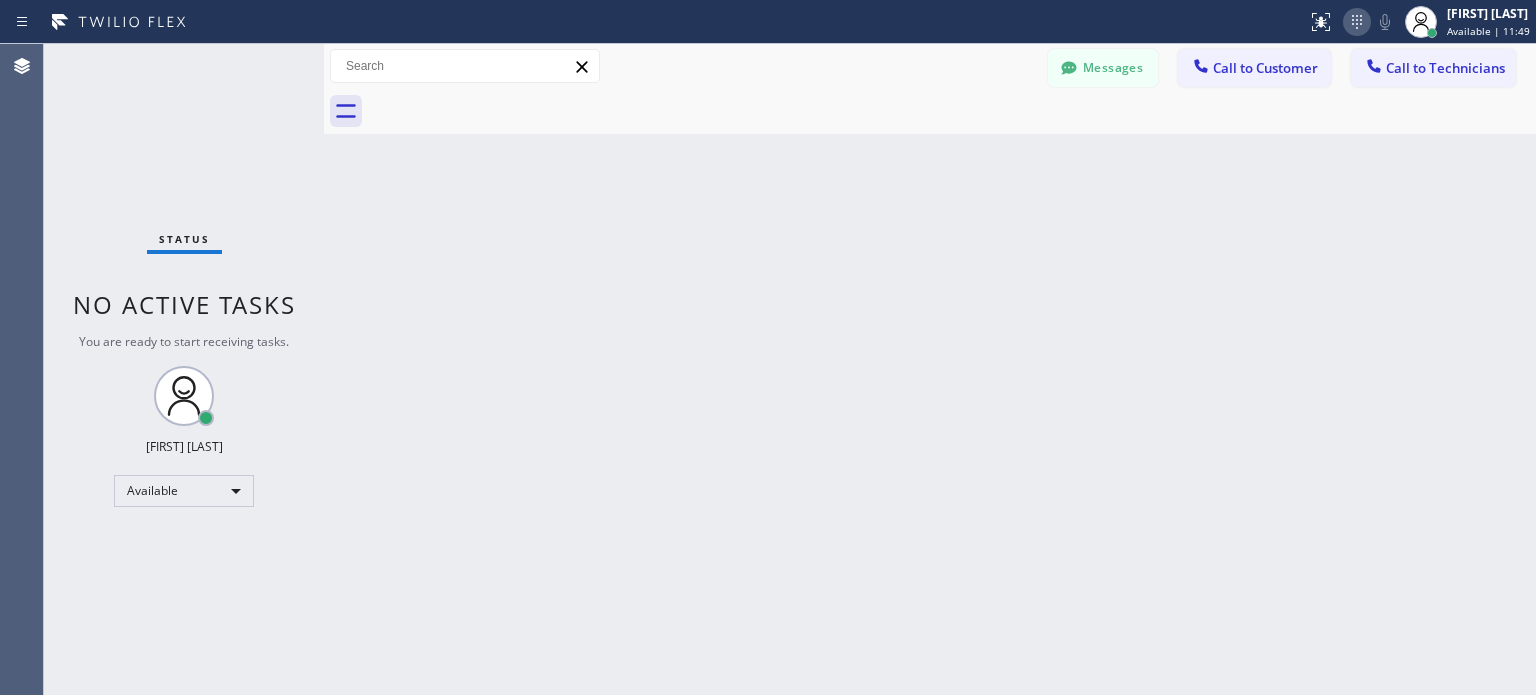 click 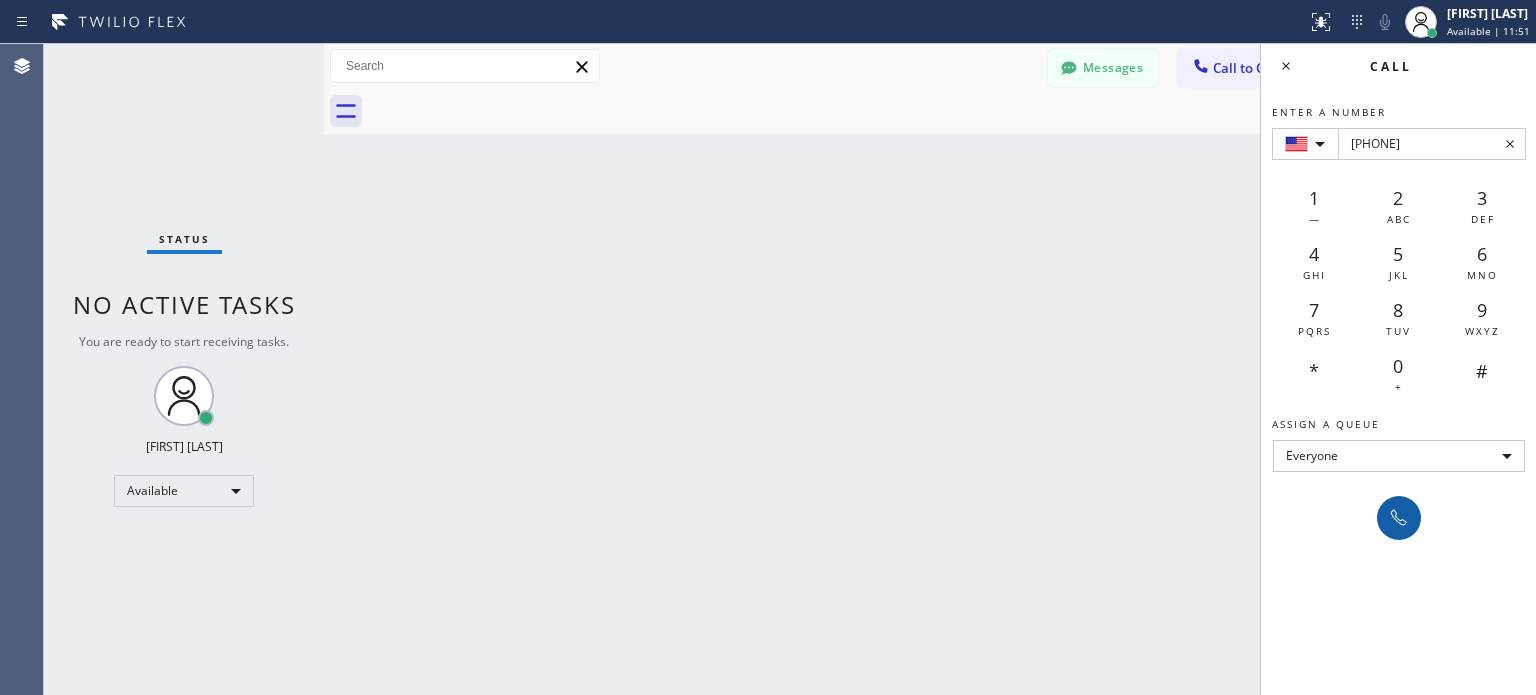 type on "[PHONE]" 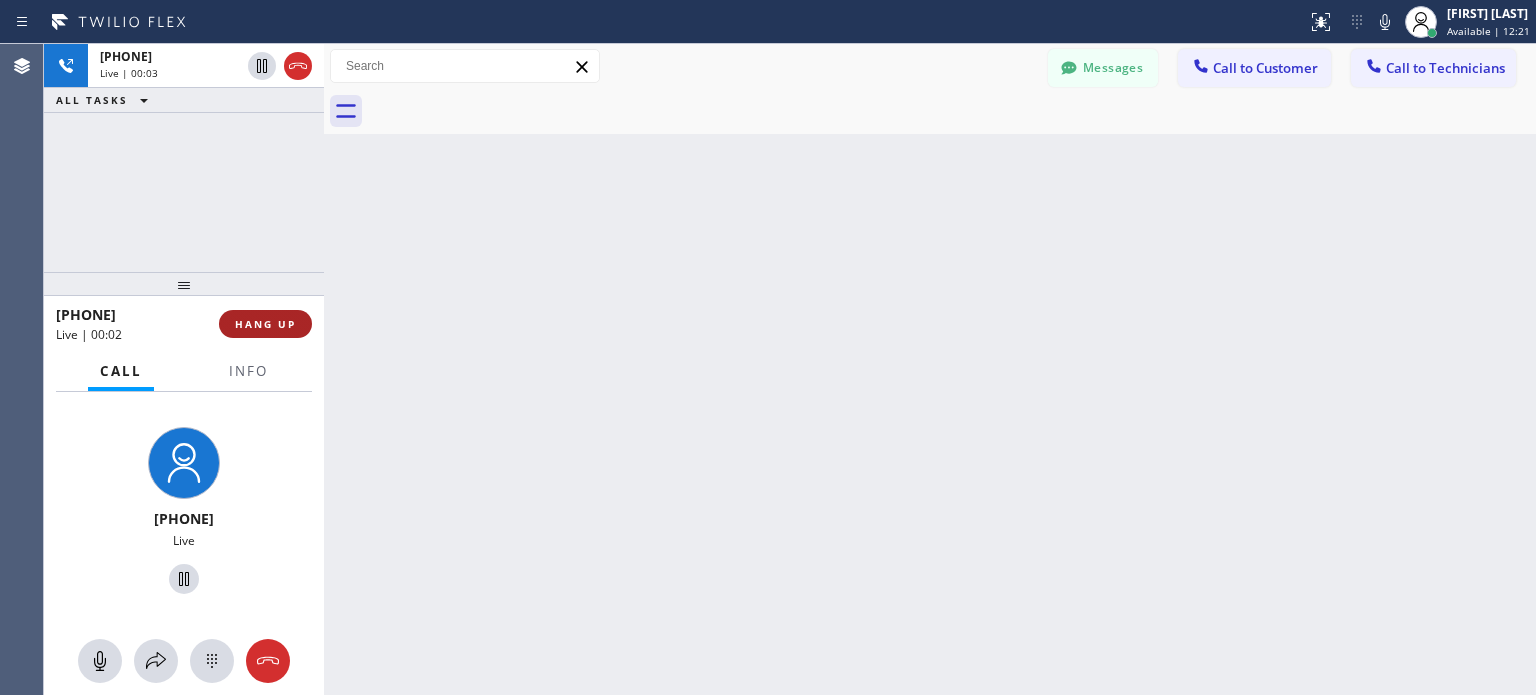 click on "HANG UP" at bounding box center (265, 324) 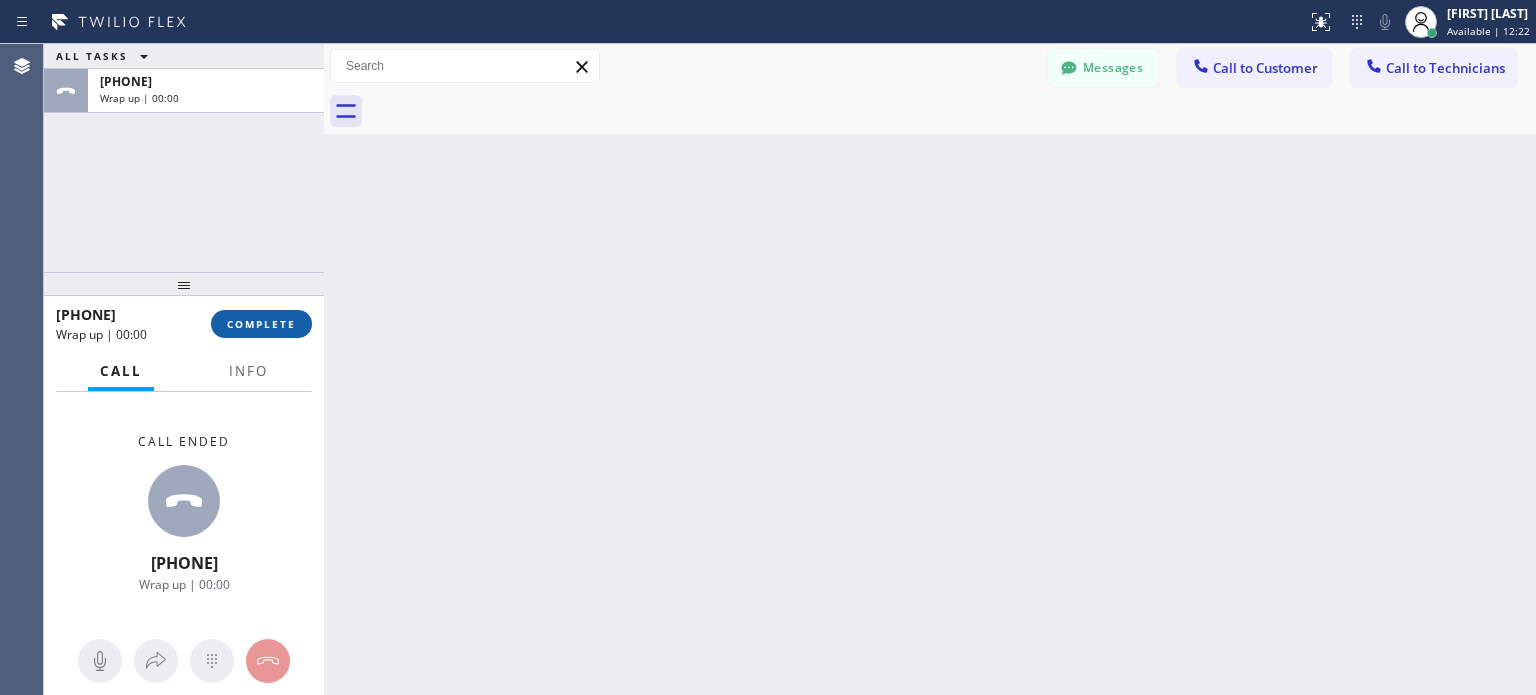 click on "COMPLETE" at bounding box center (261, 324) 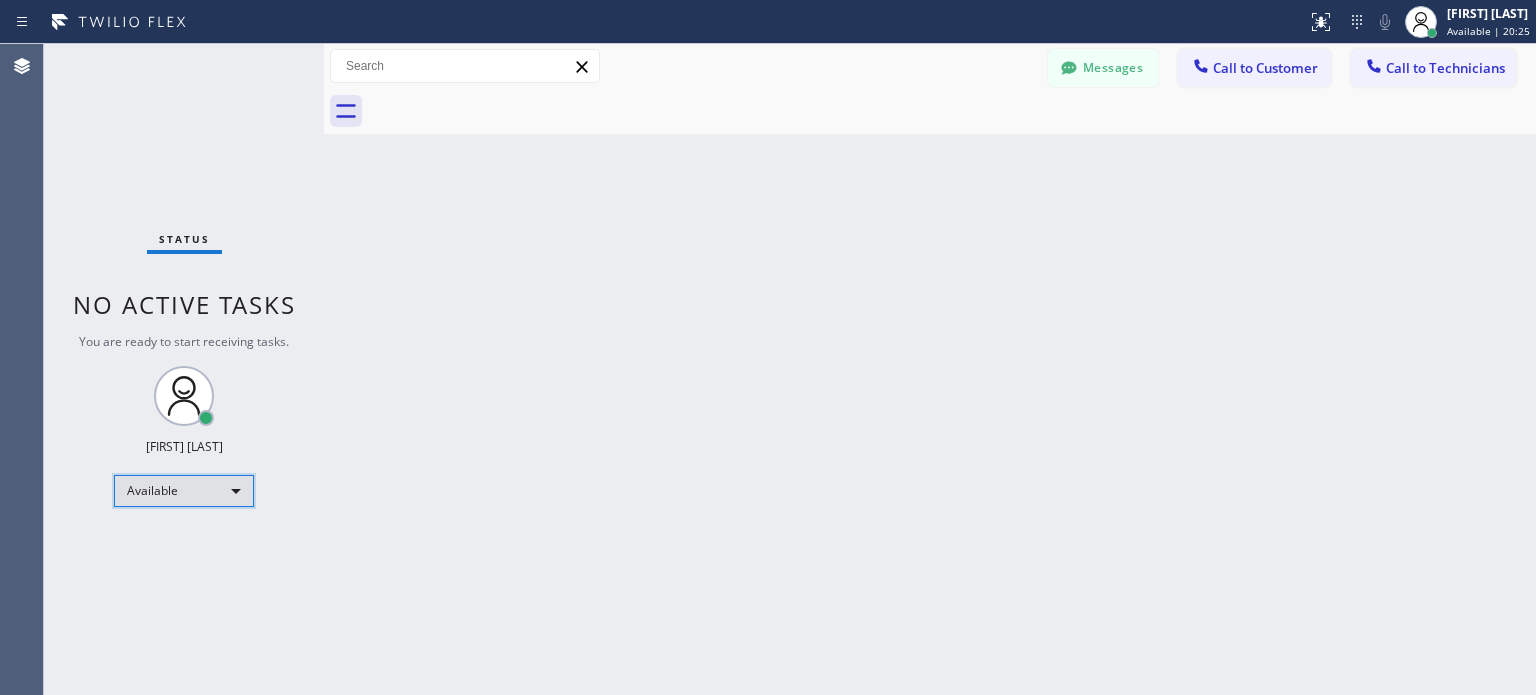 click on "Available" at bounding box center (184, 491) 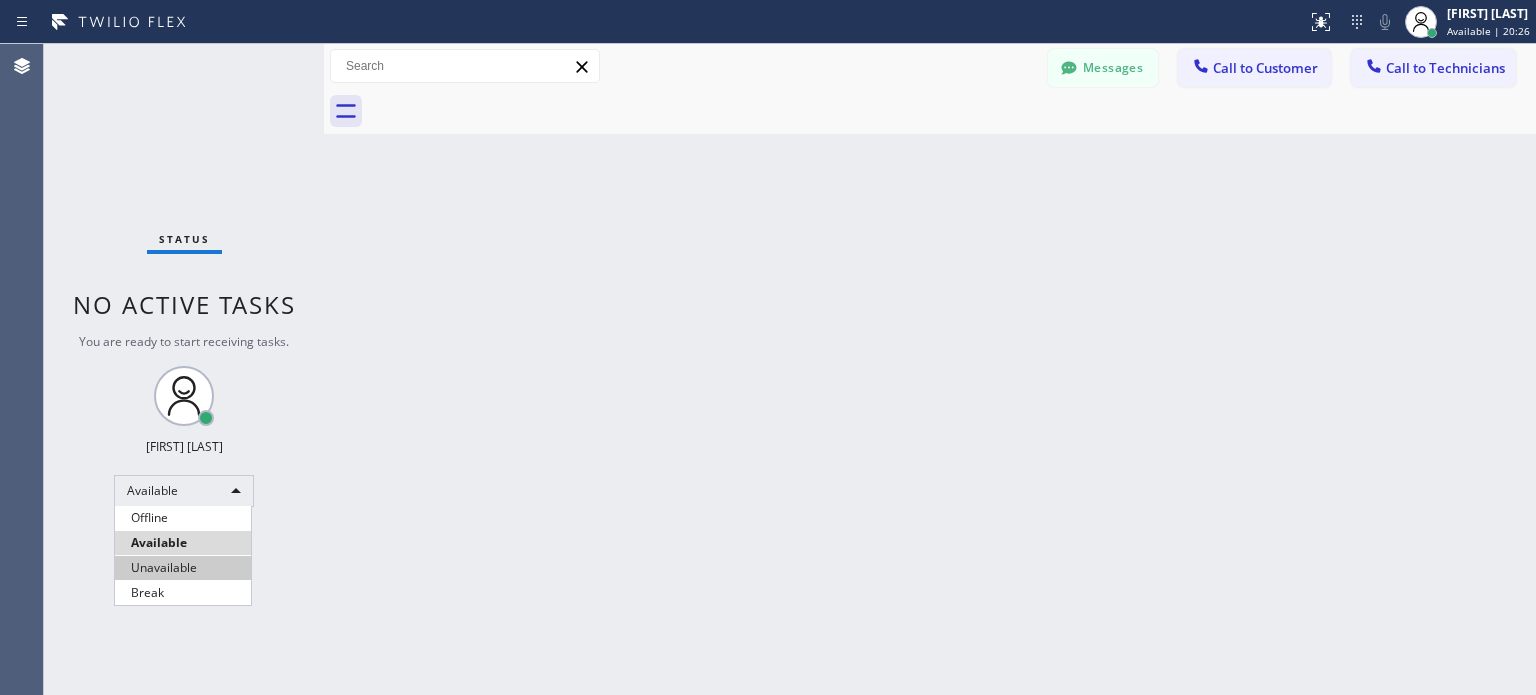 drag, startPoint x: 193, startPoint y: 563, endPoint x: 429, endPoint y: 47, distance: 567.40814 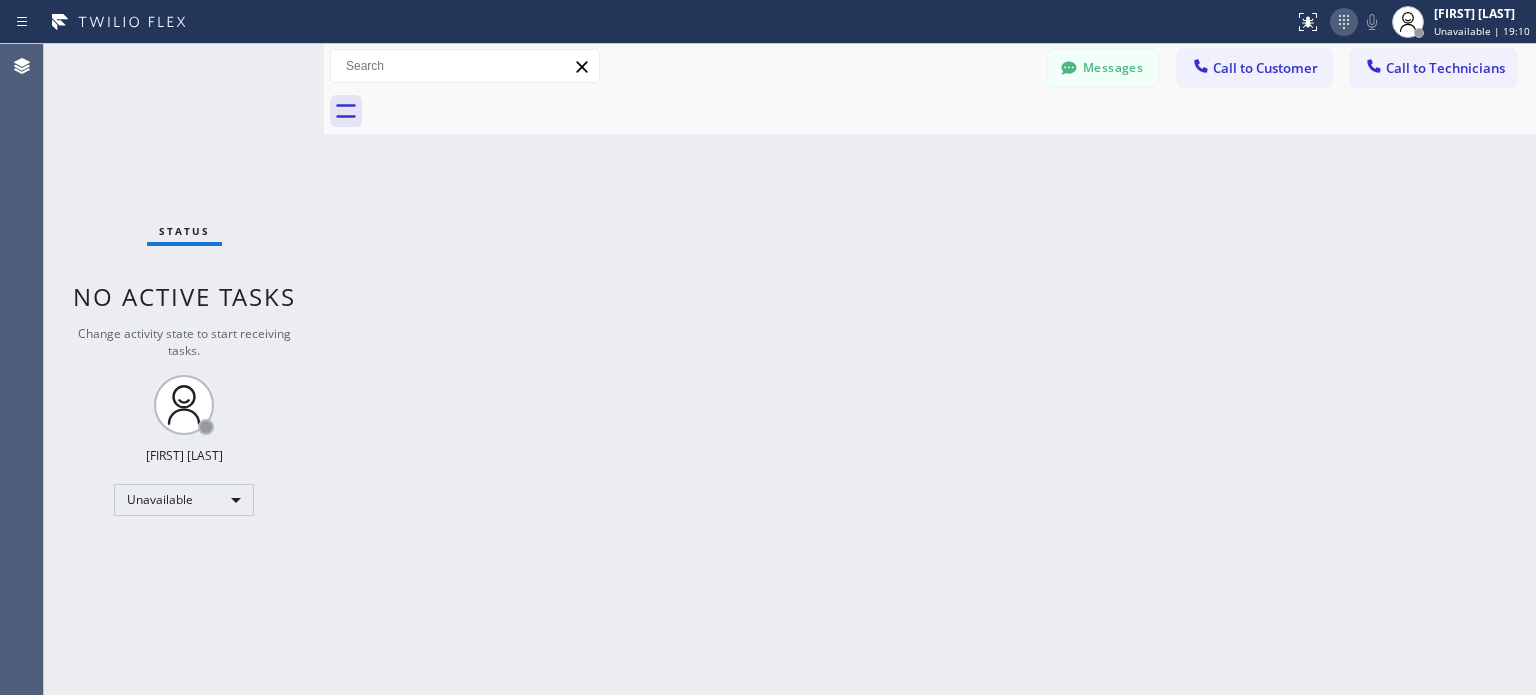 click at bounding box center [1344, 22] 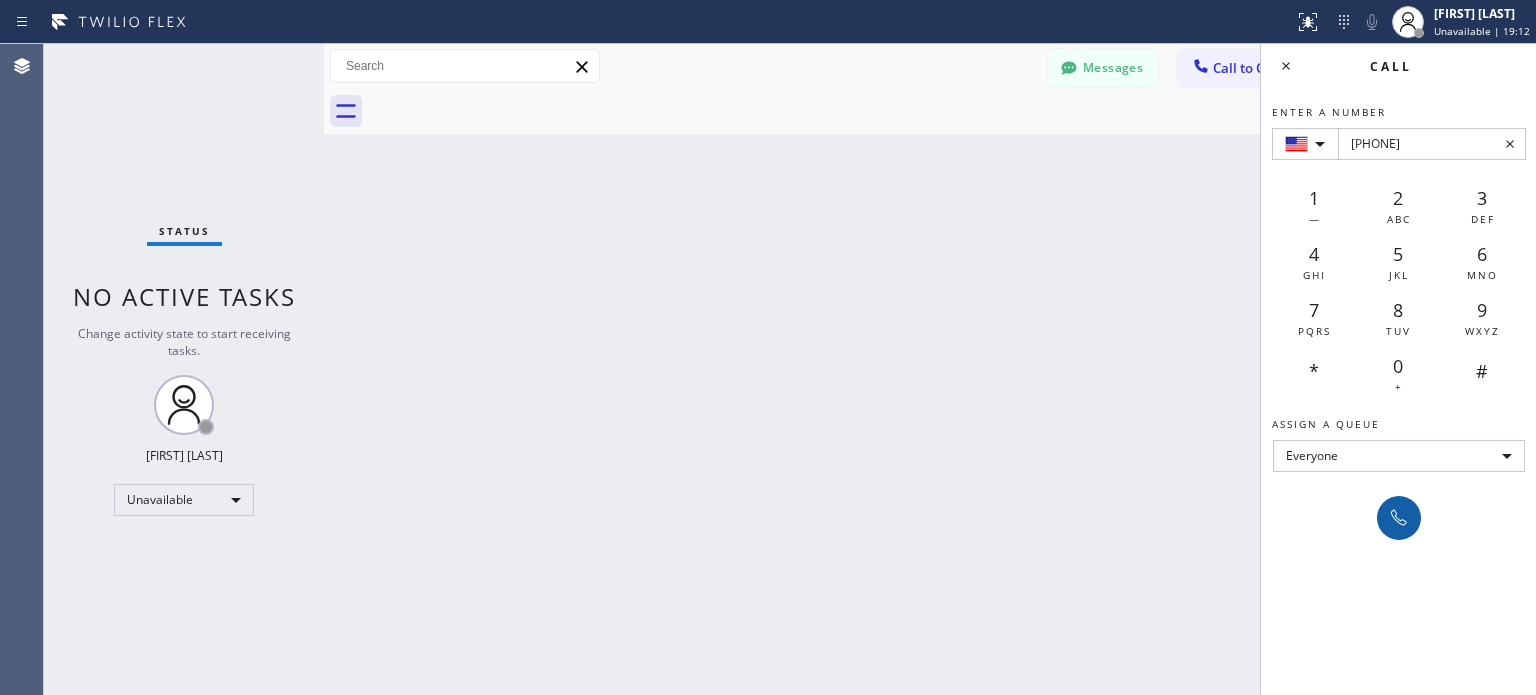type on "[PHONE]" 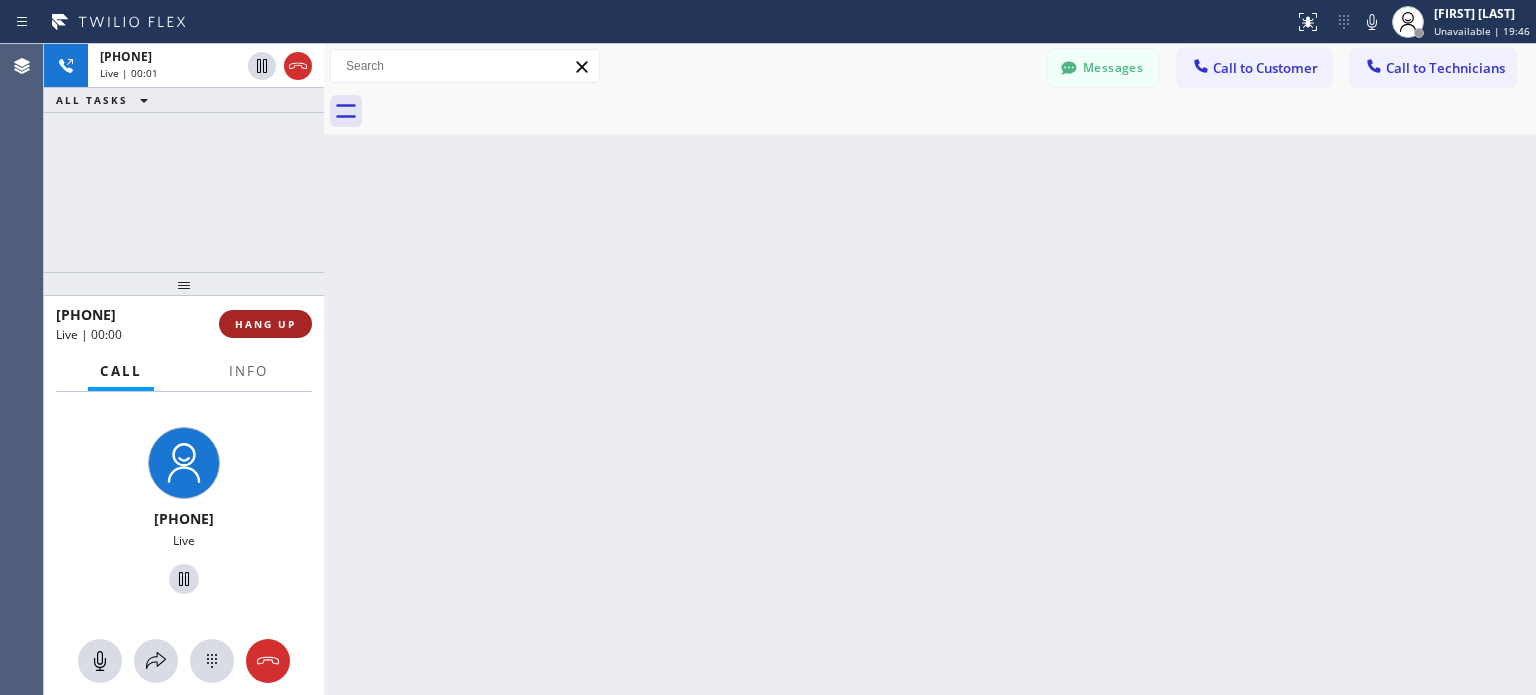 click on "HANG UP" at bounding box center [265, 324] 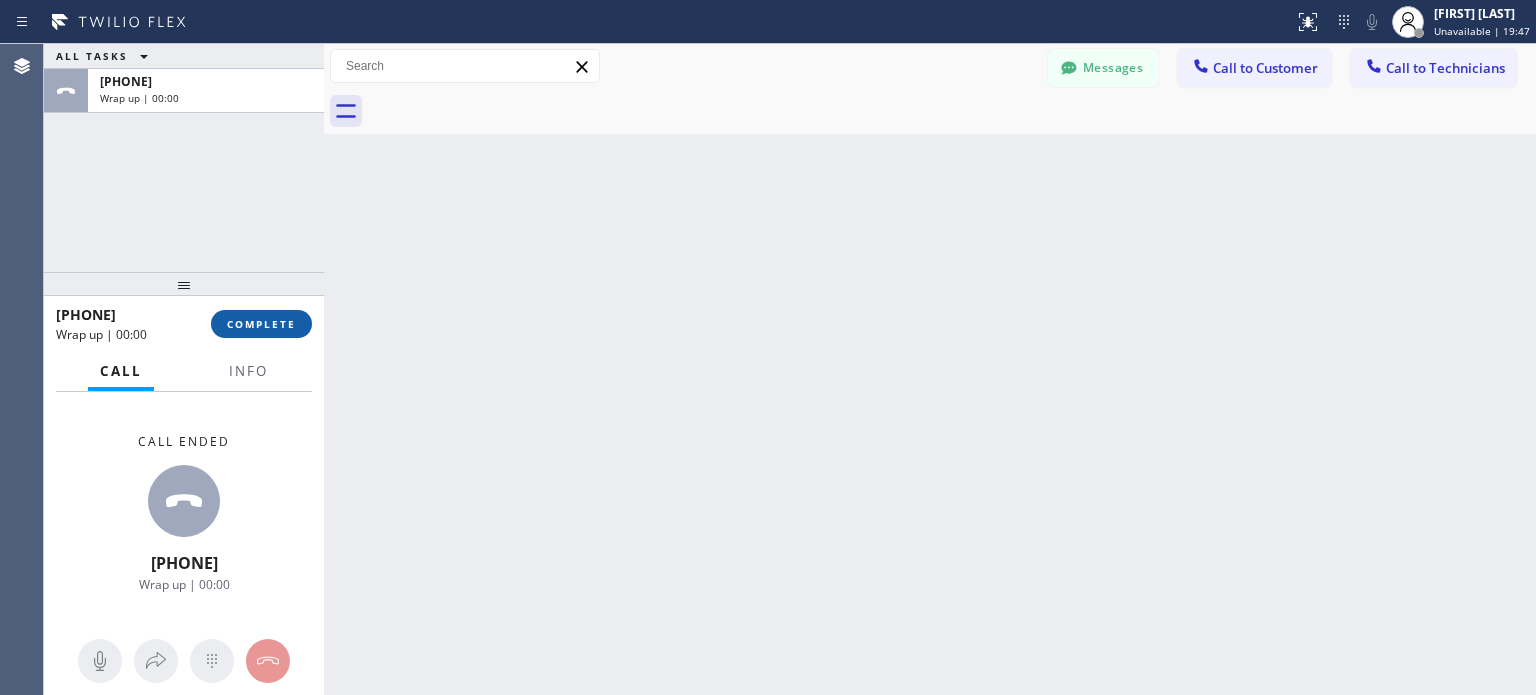 click on "COMPLETE" at bounding box center [261, 324] 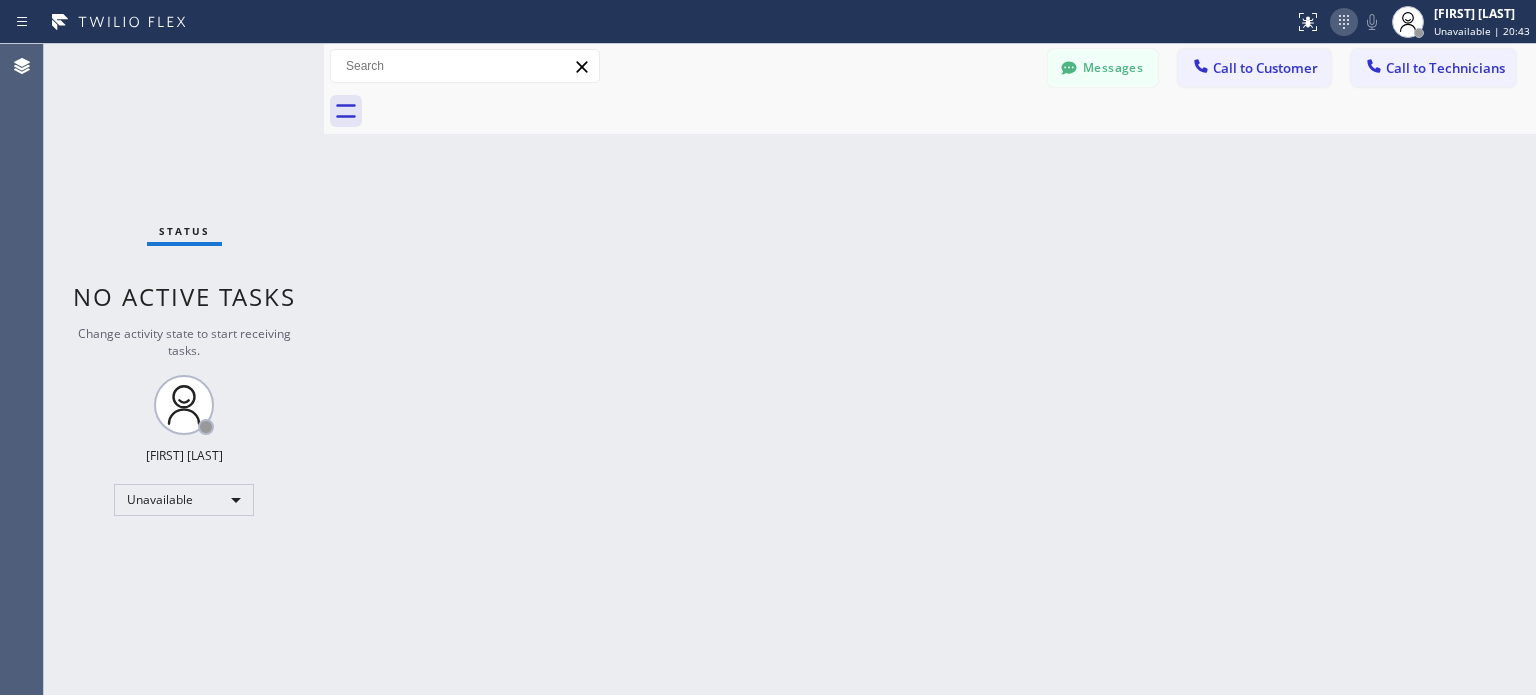 click 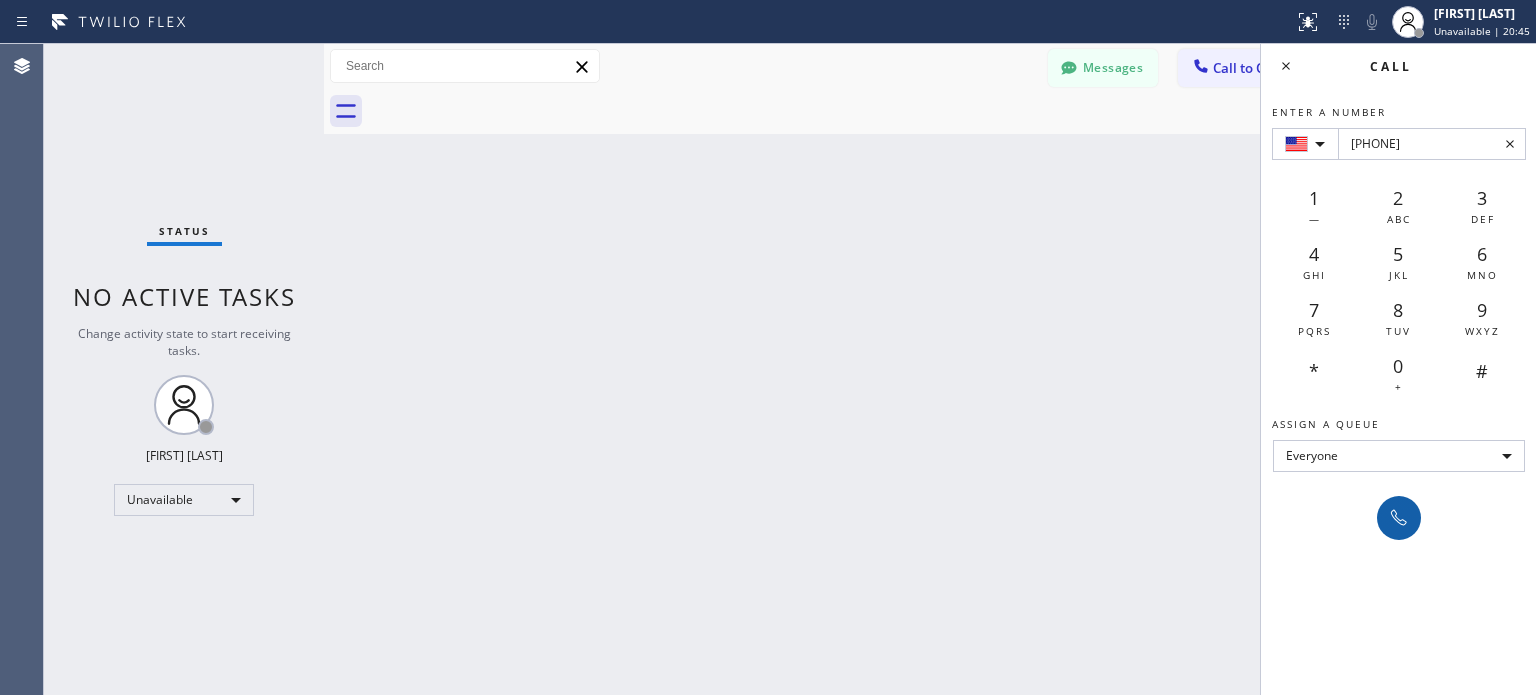 type on "[PHONE]" 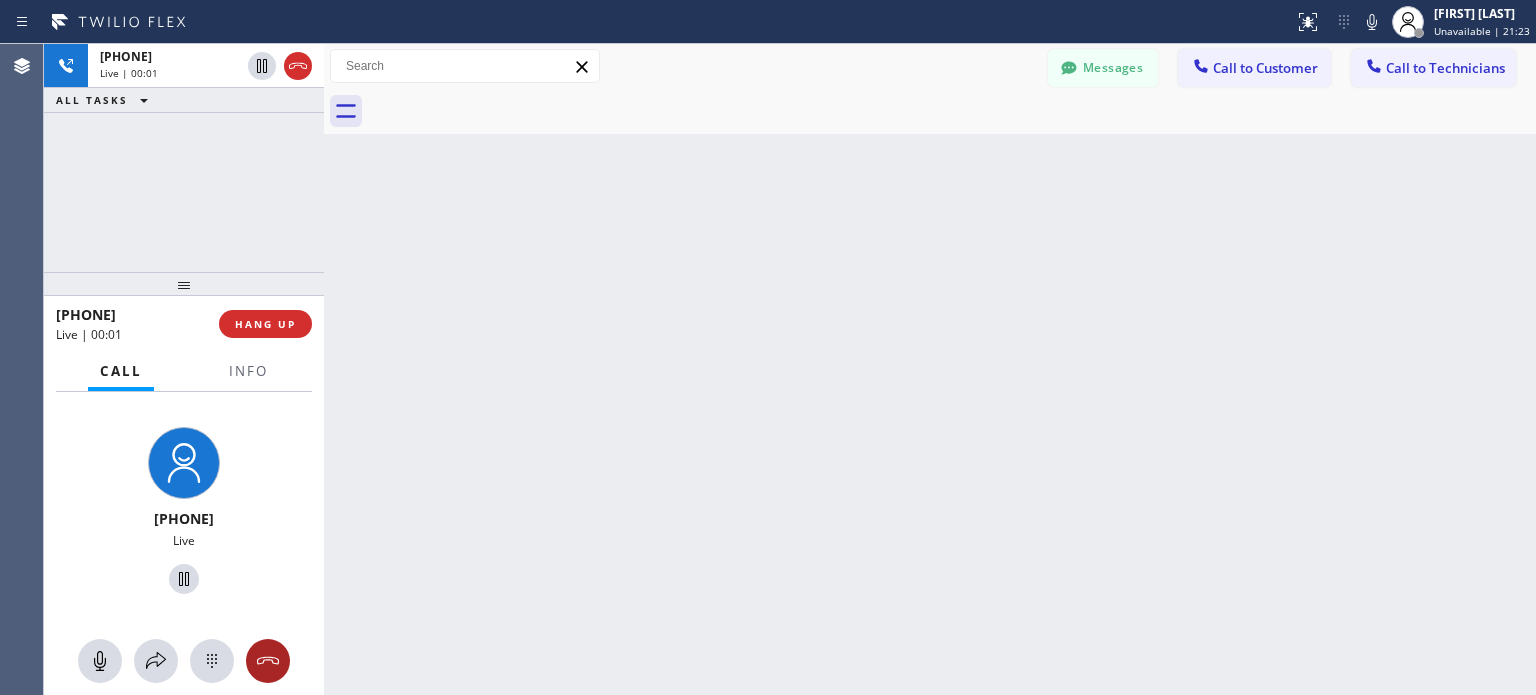 click 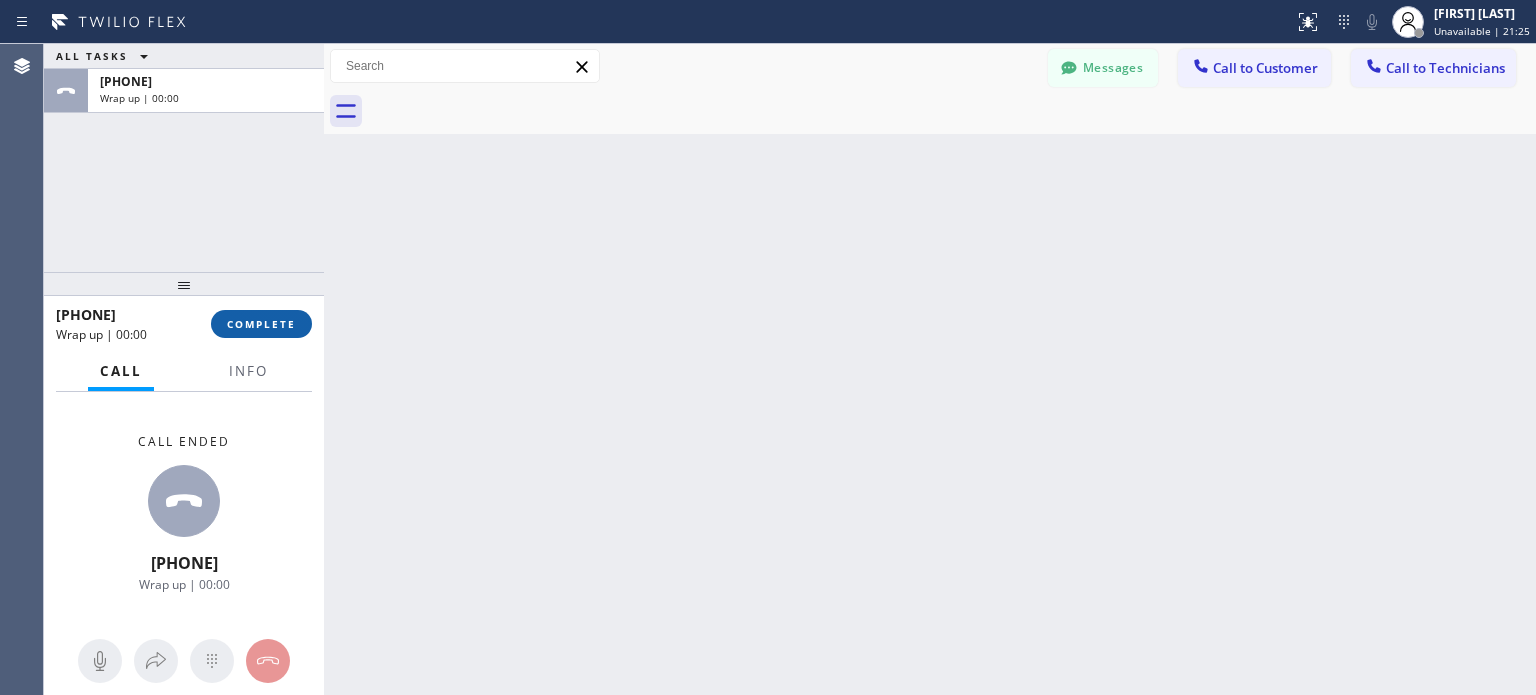 click on "COMPLETE" at bounding box center (261, 324) 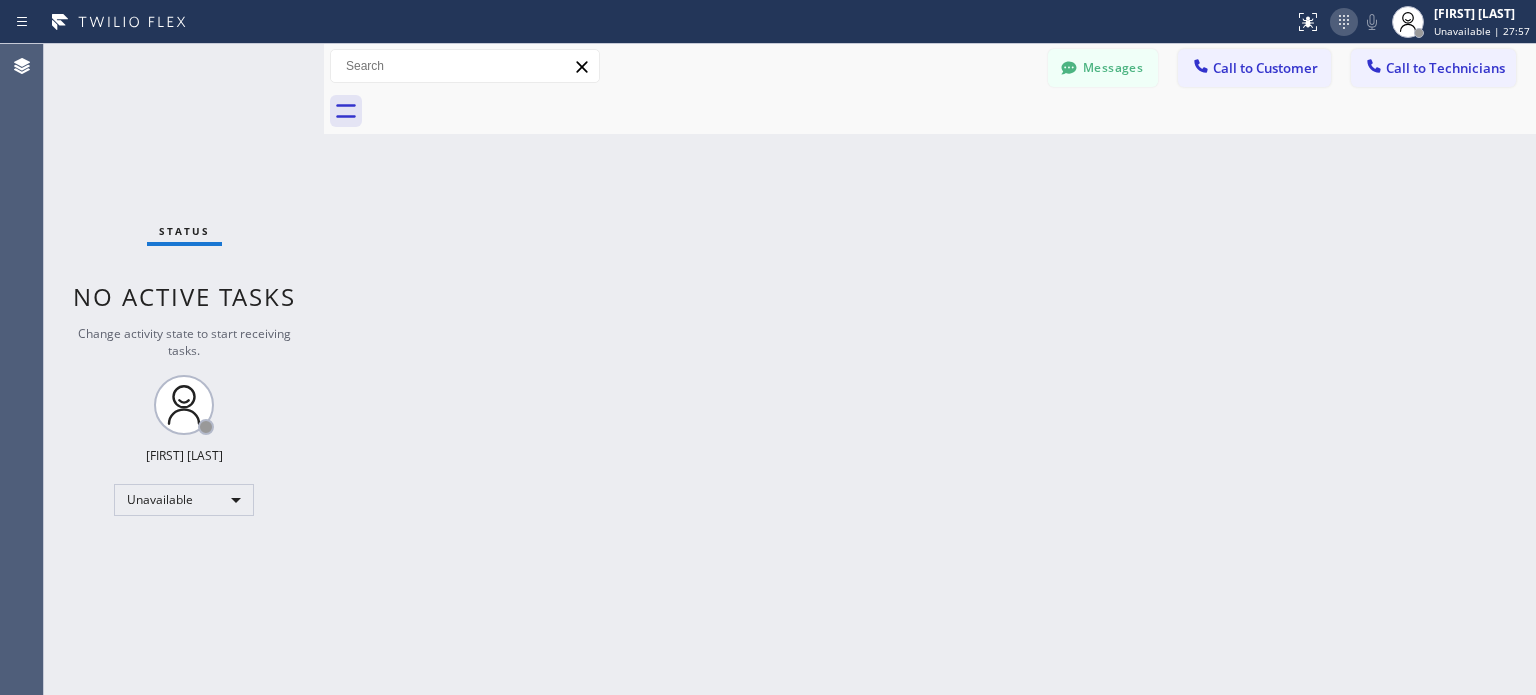 click 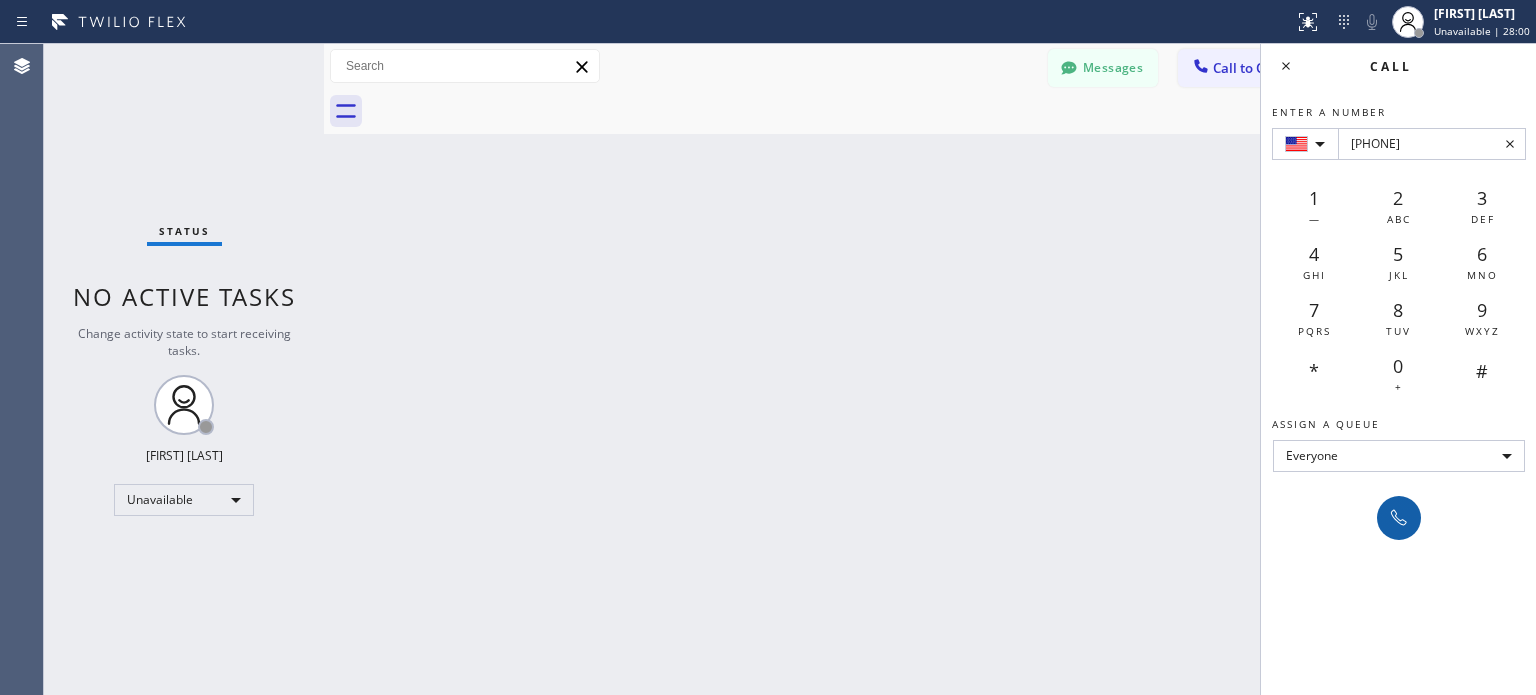 type on "[PHONE]" 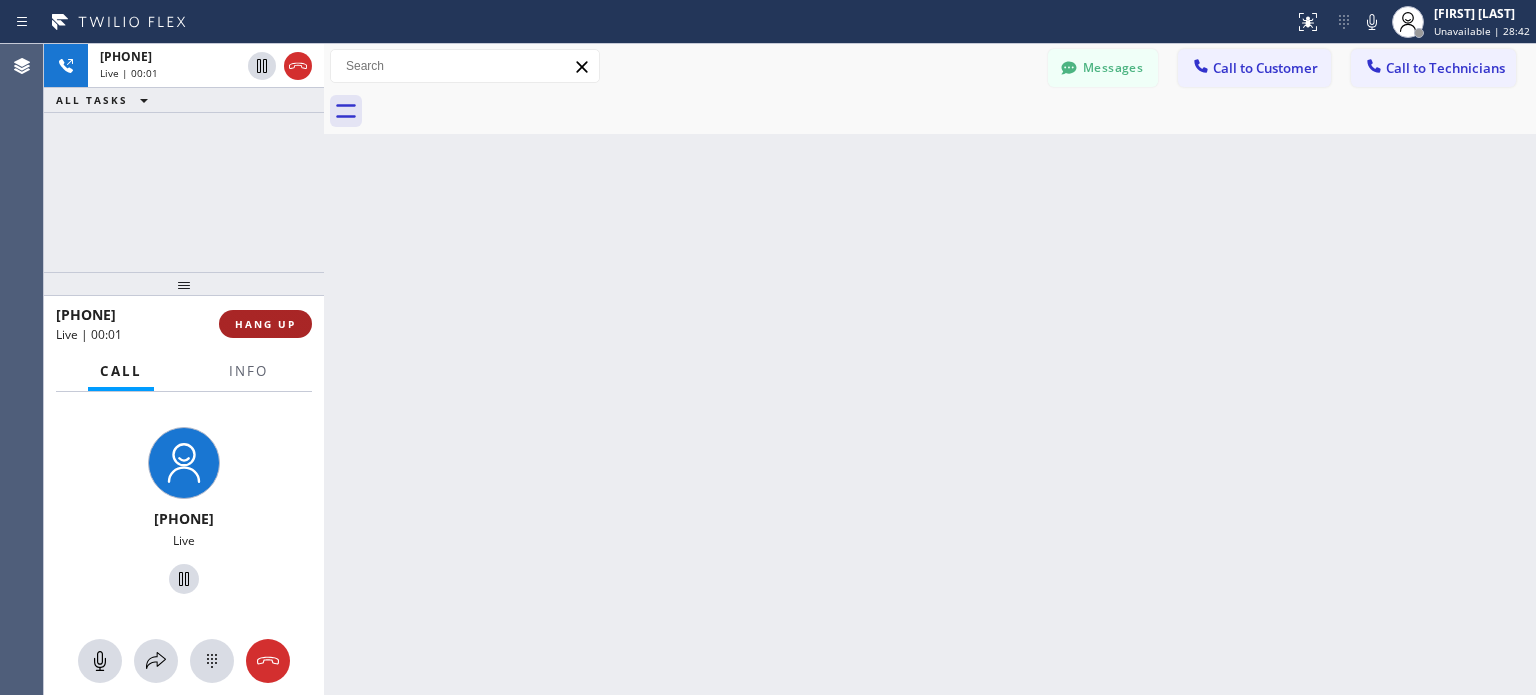 click on "HANG UP" at bounding box center [265, 324] 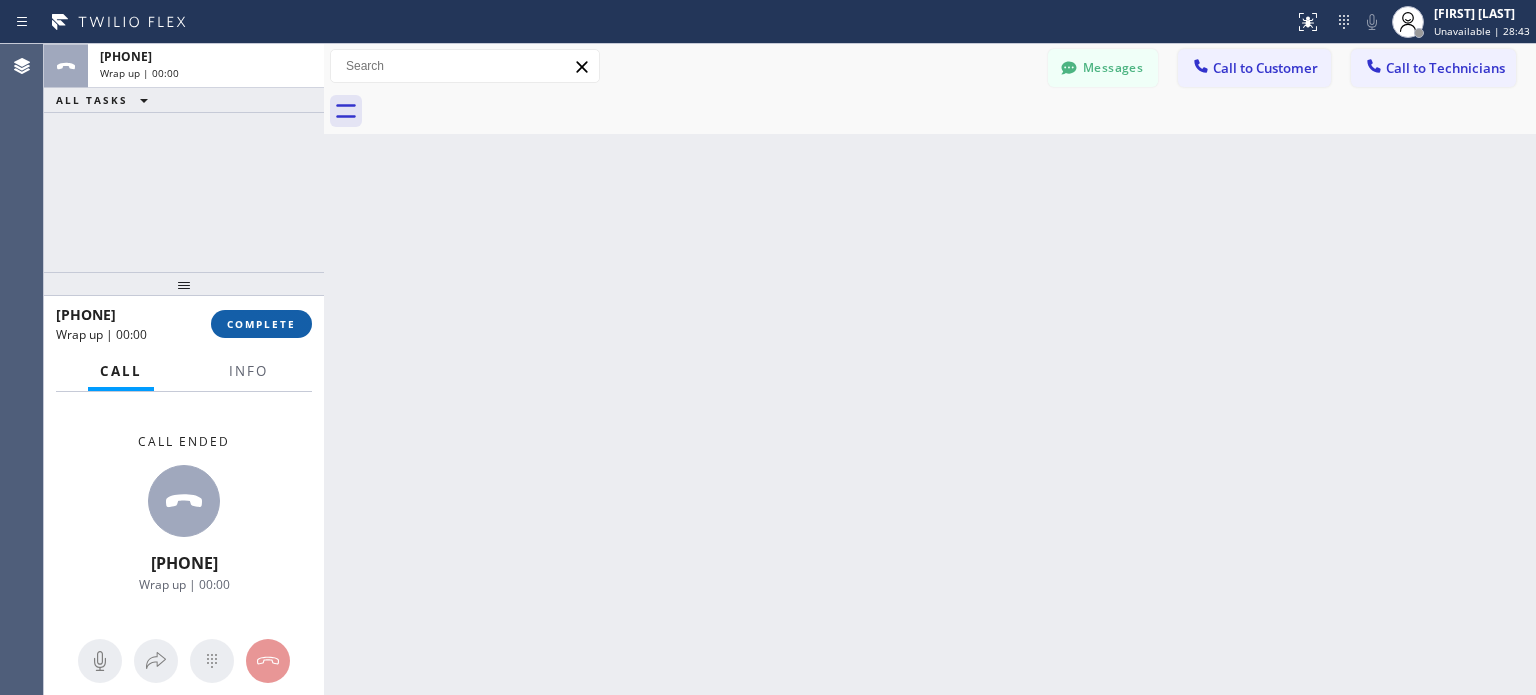 click on "COMPLETE" at bounding box center (261, 324) 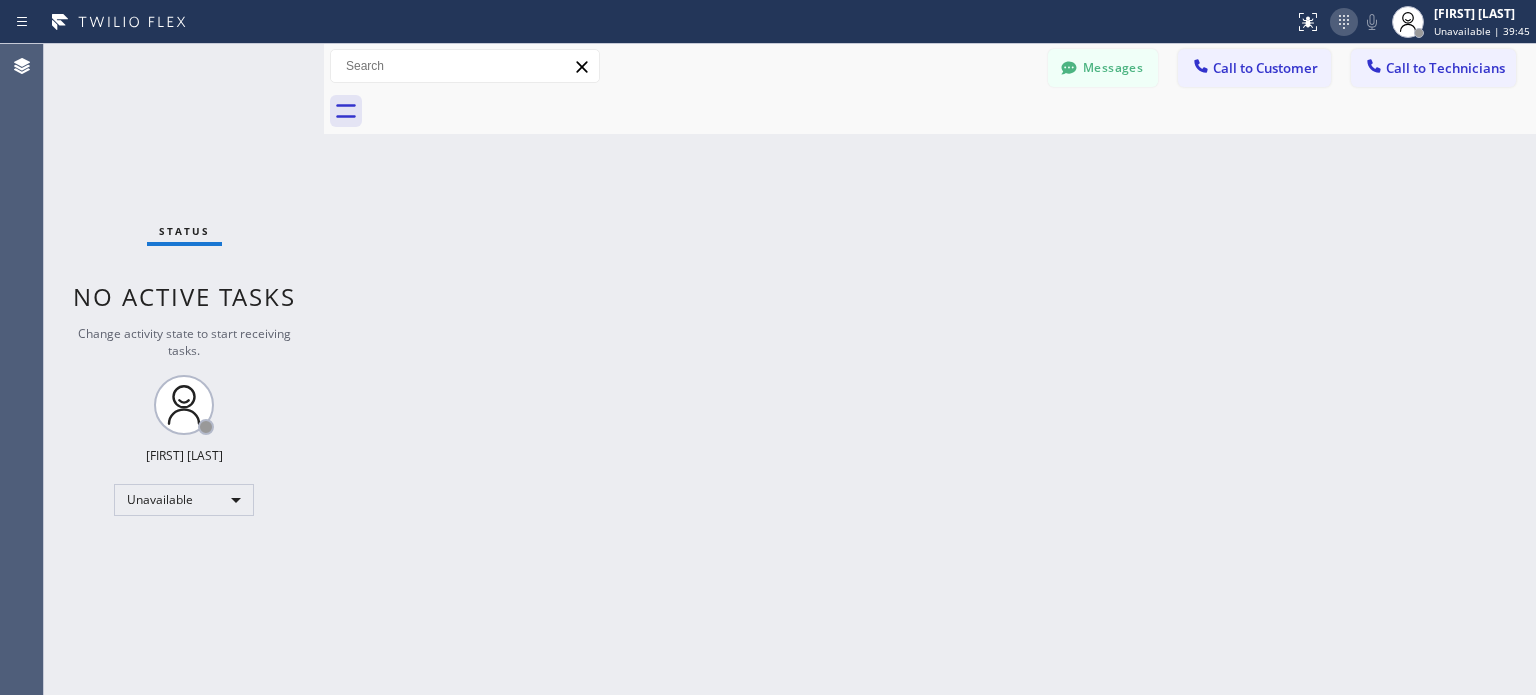 click 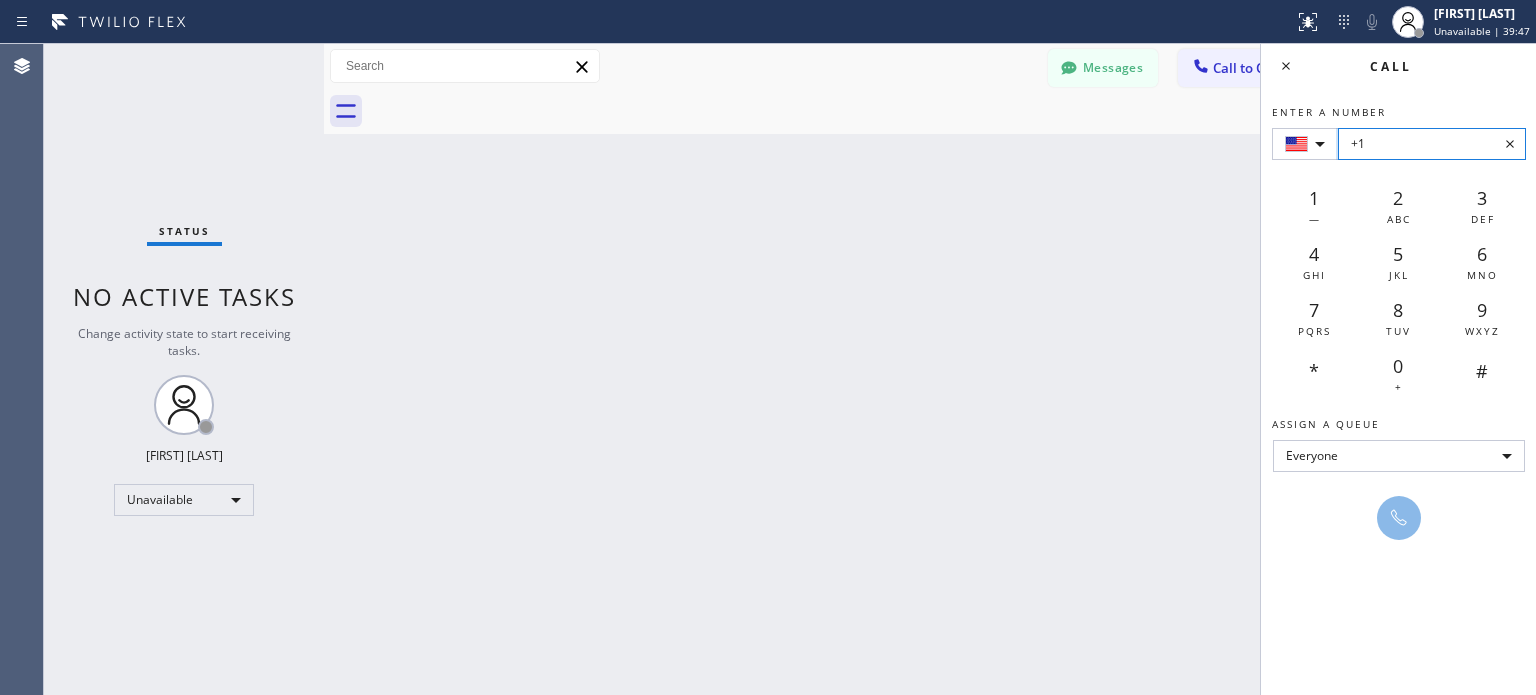 paste on "[PHONE]" 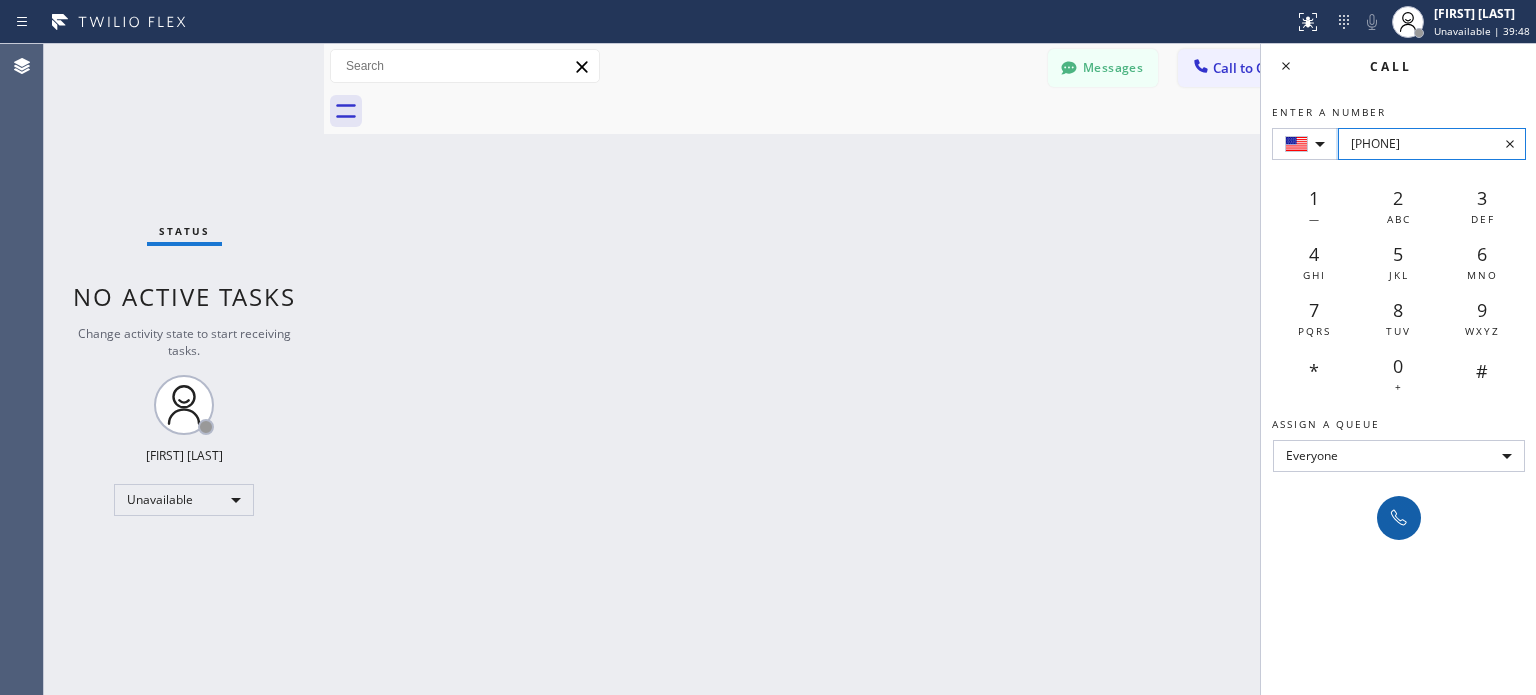 type on "[PHONE]" 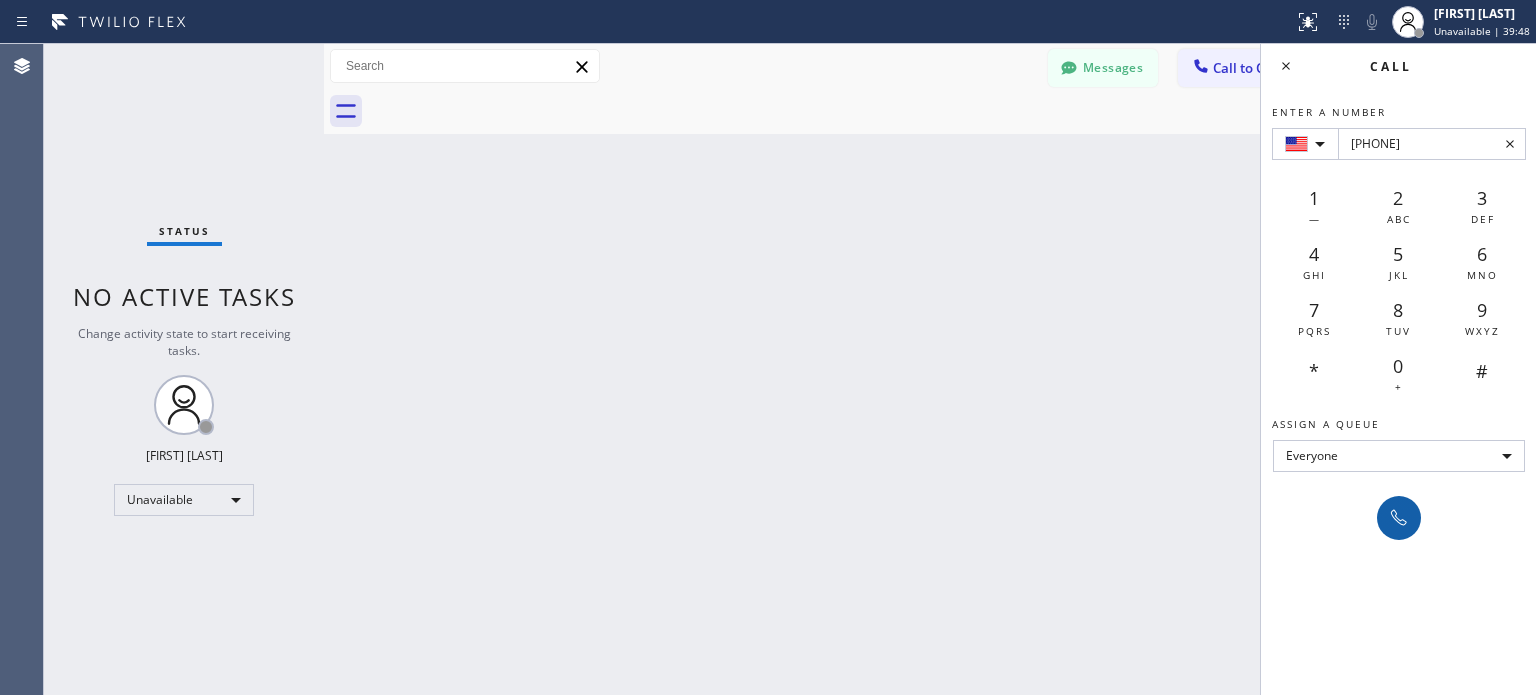 click 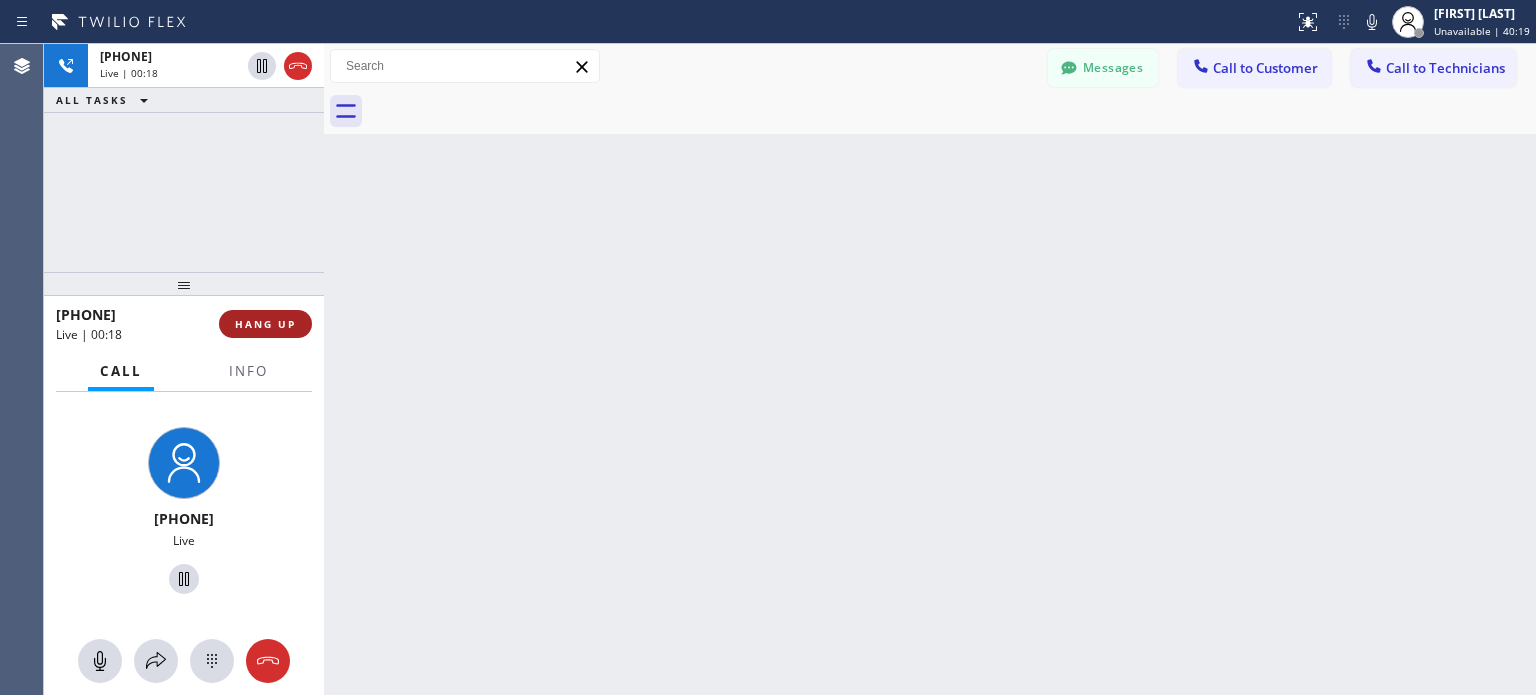 click on "HANG UP" at bounding box center [265, 324] 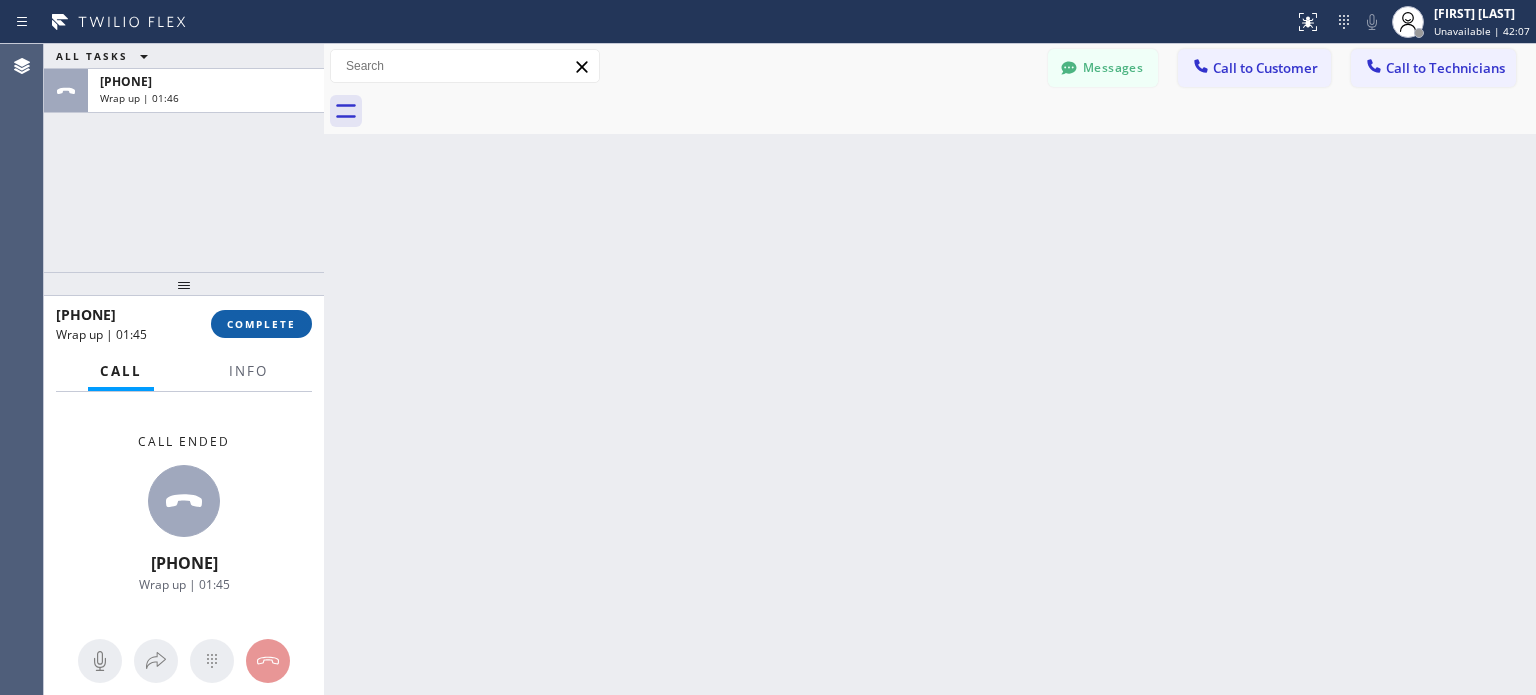 click on "COMPLETE" at bounding box center (261, 324) 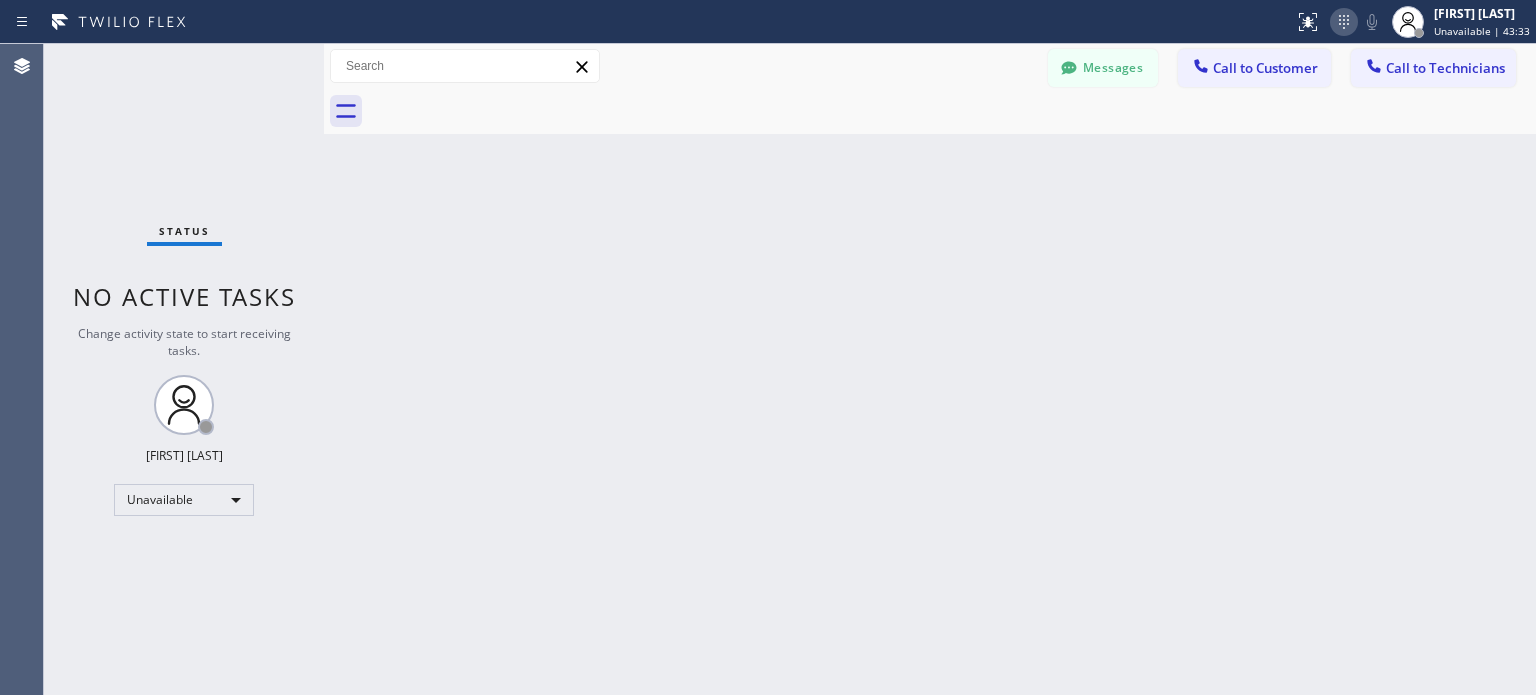 click 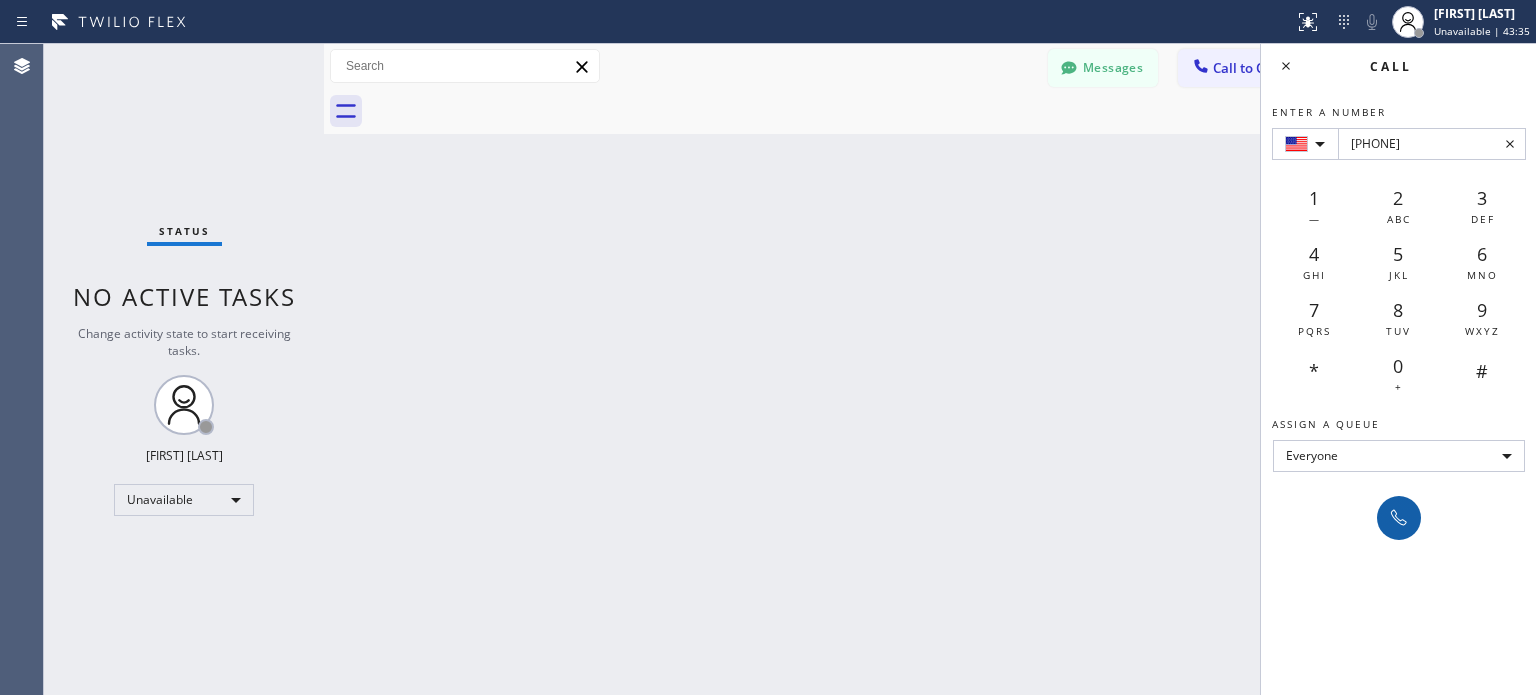 type on "[PHONE]" 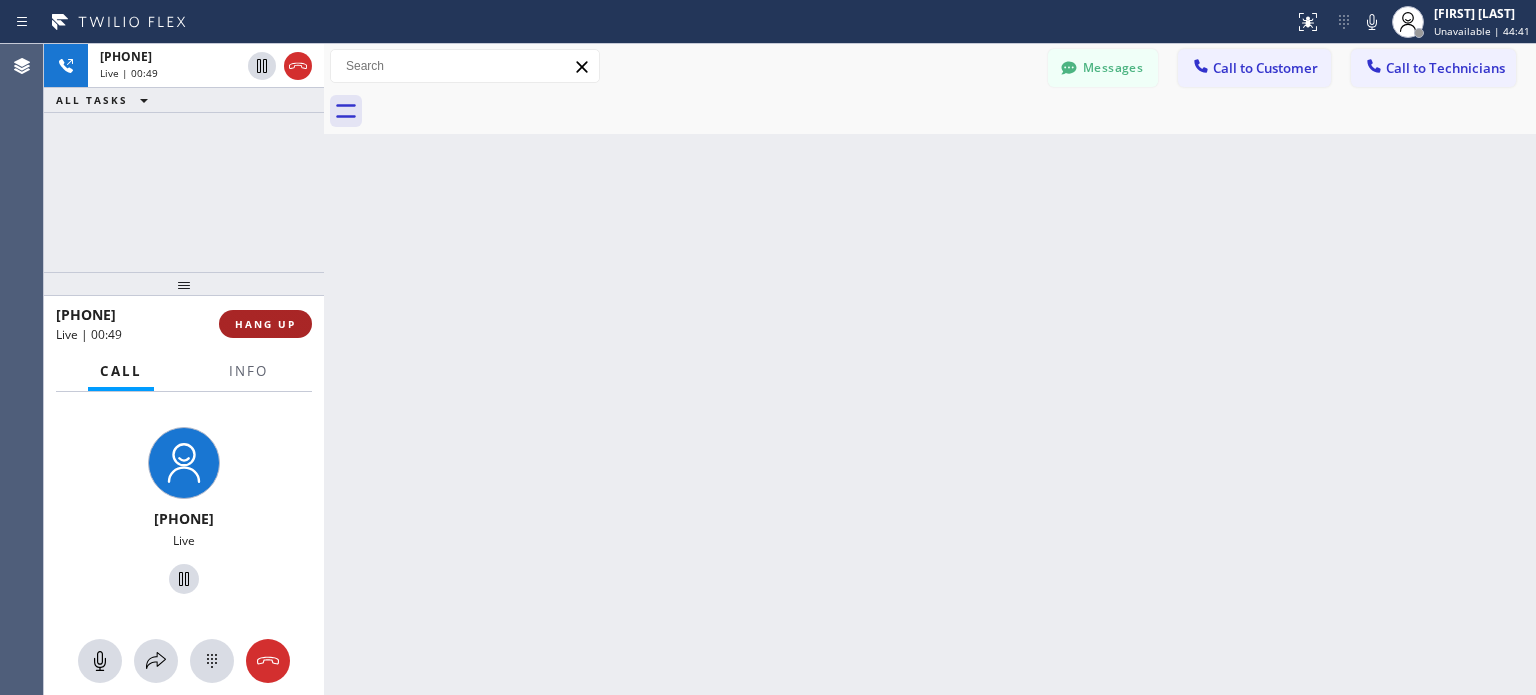 click on "HANG UP" at bounding box center (265, 324) 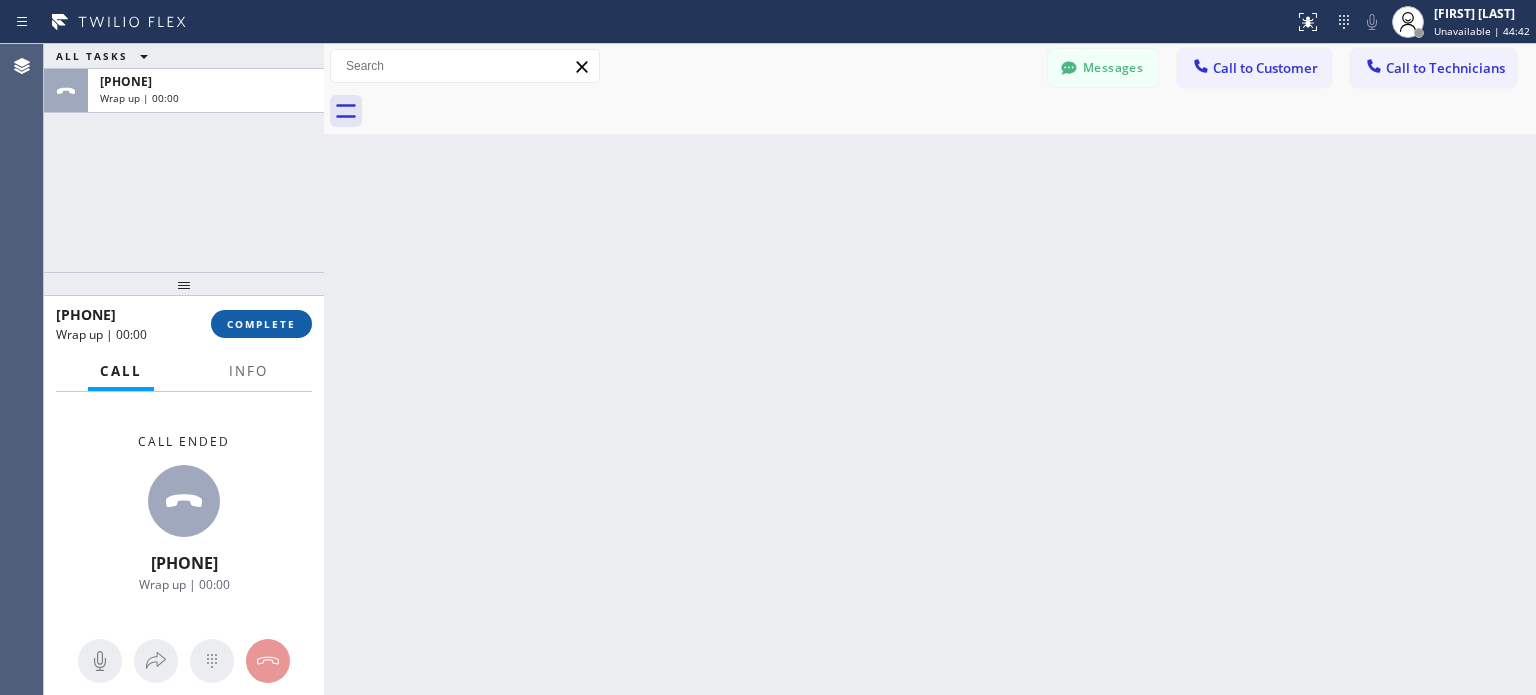 click on "COMPLETE" at bounding box center (261, 324) 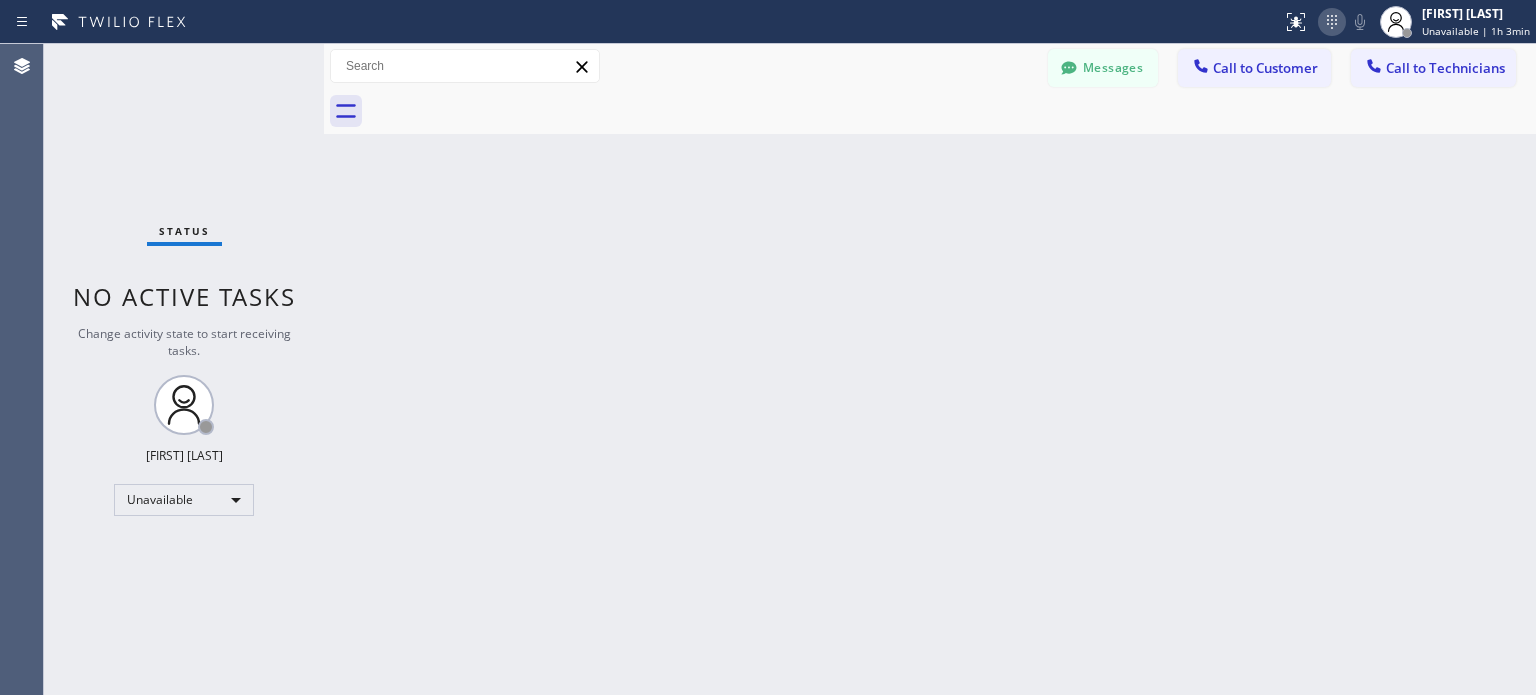 click 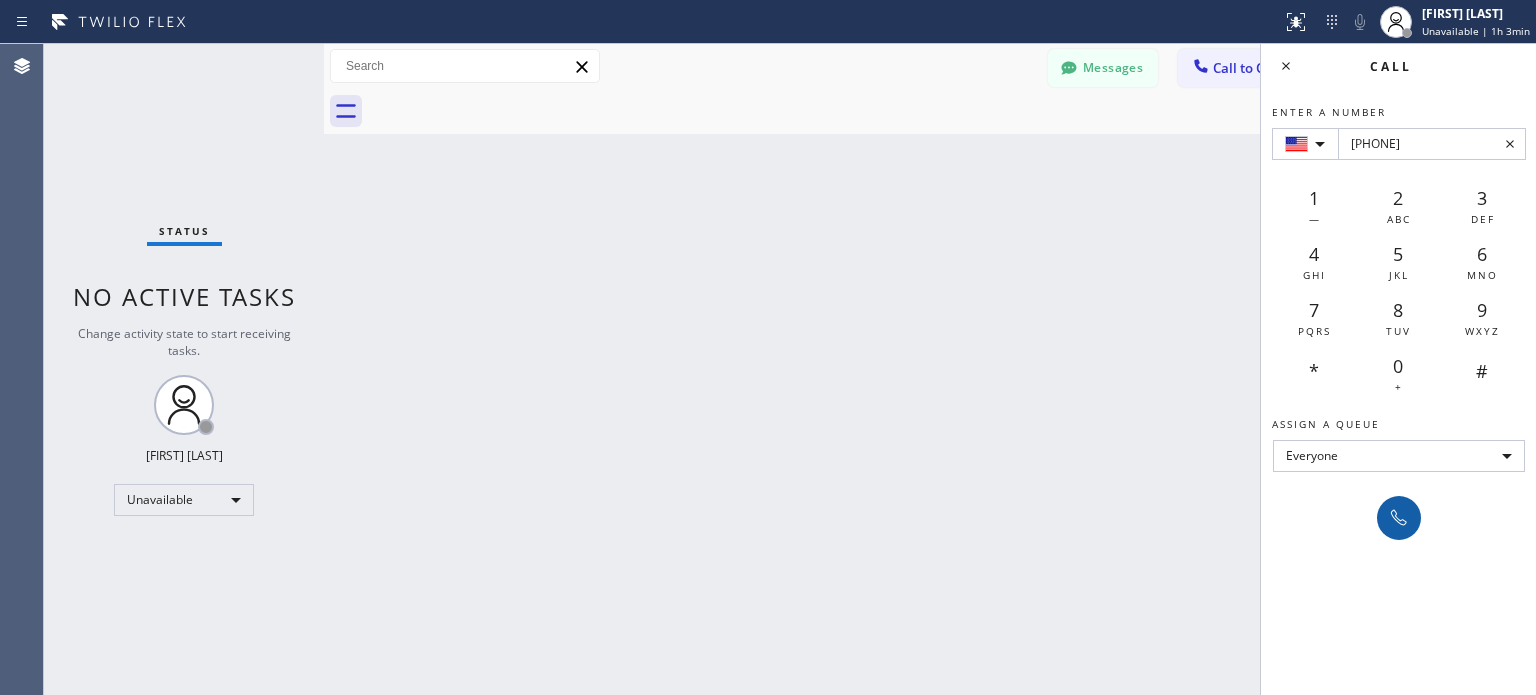 type on "[PHONE]" 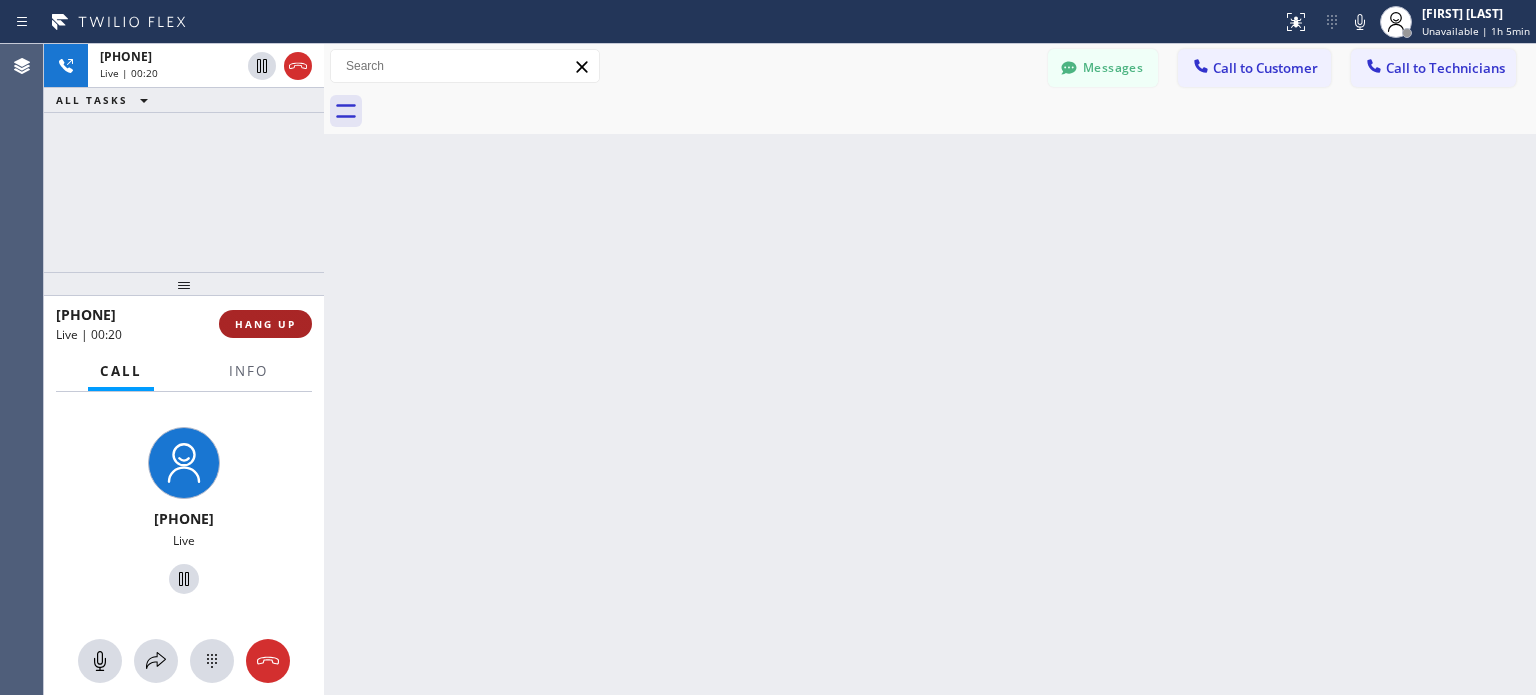 click on "HANG UP" at bounding box center (265, 324) 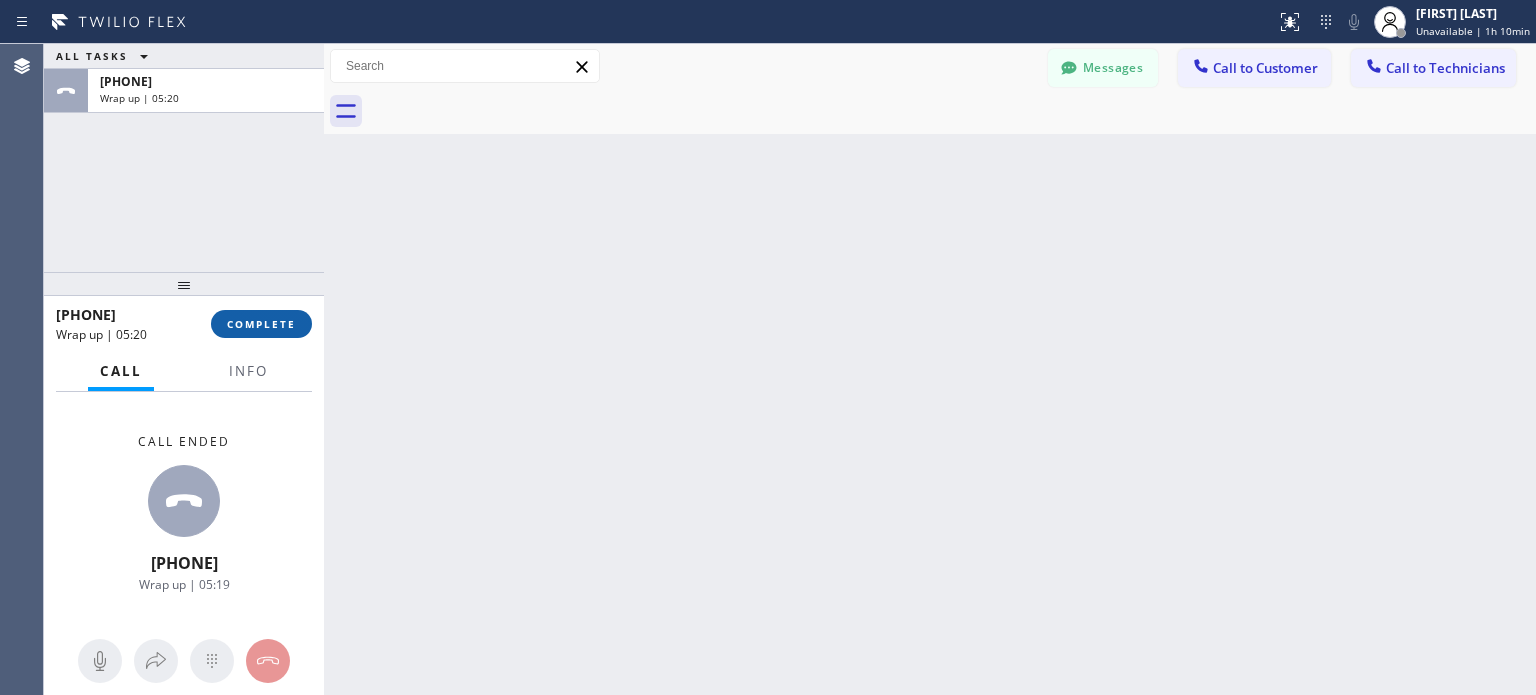 click on "COMPLETE" at bounding box center [261, 324] 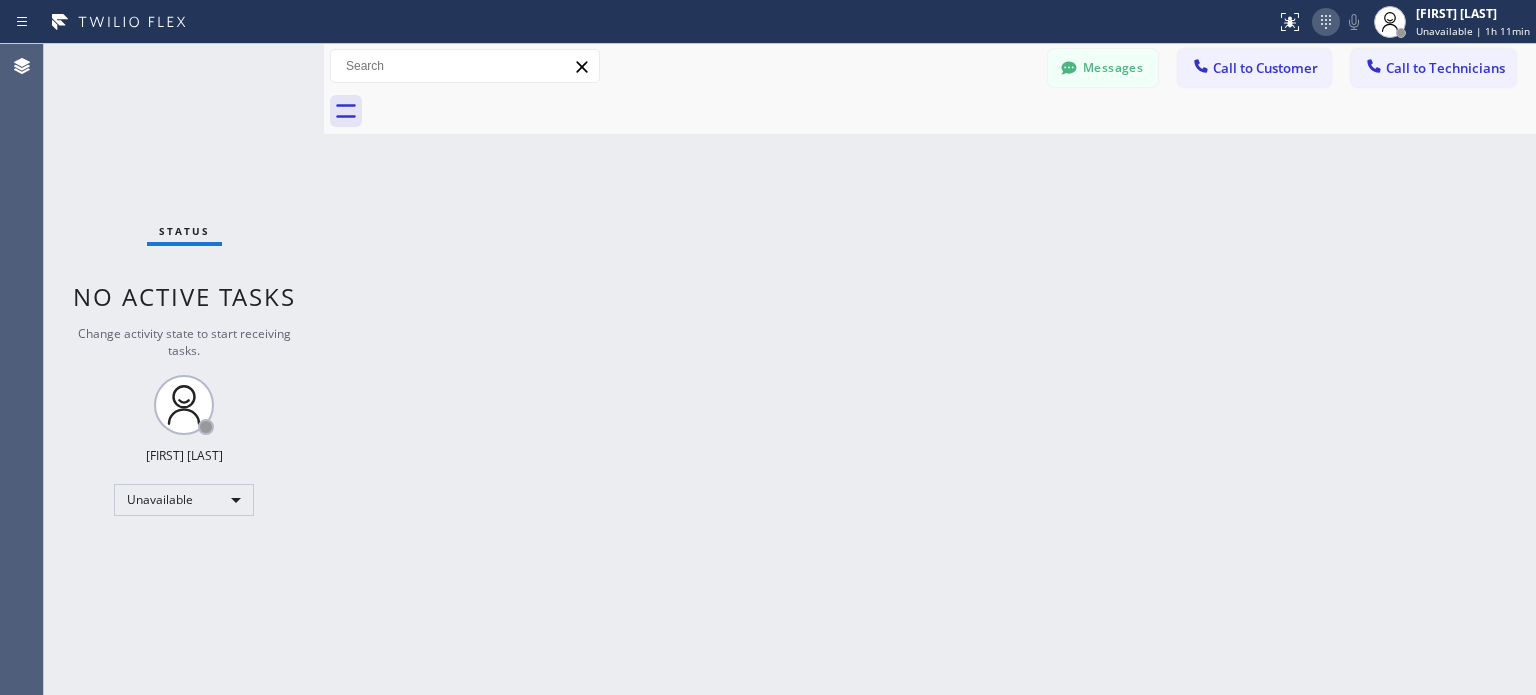 click 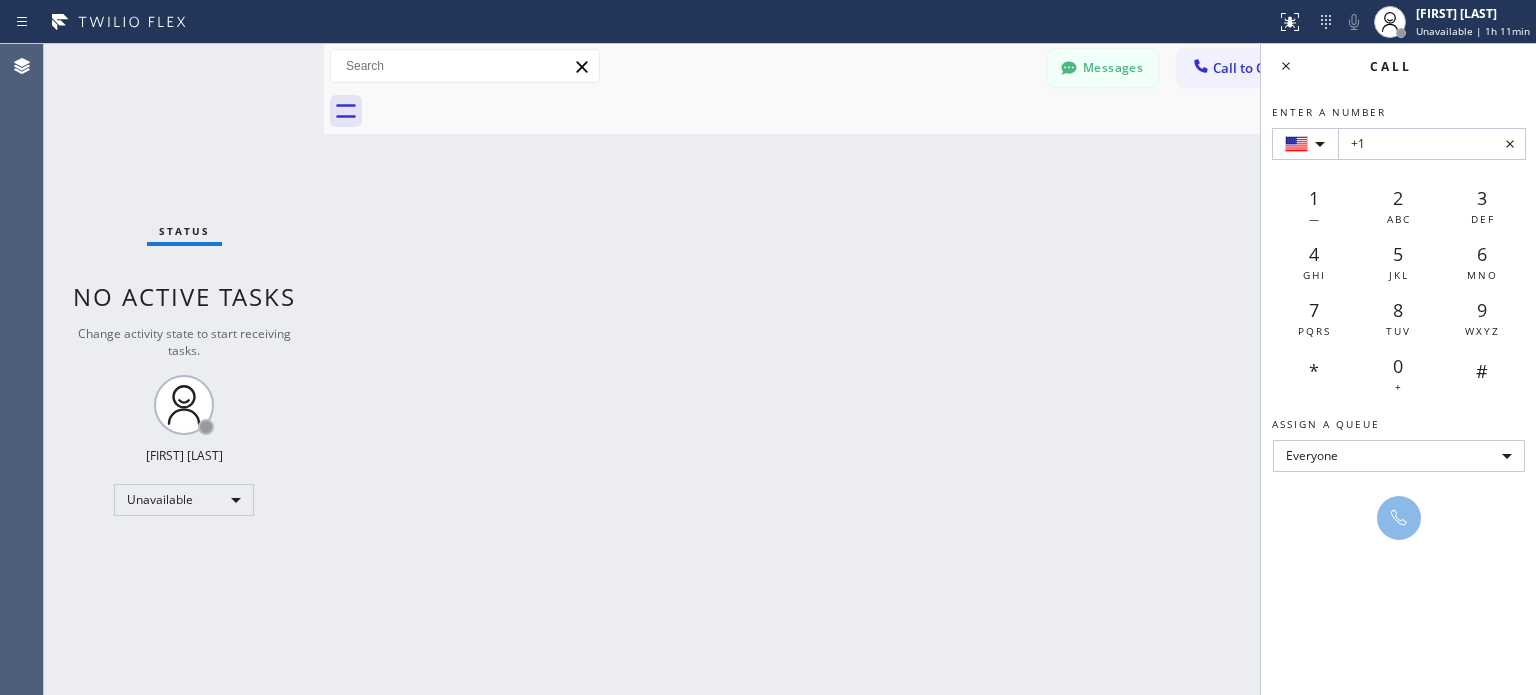 click on "+1" at bounding box center (1432, 144) 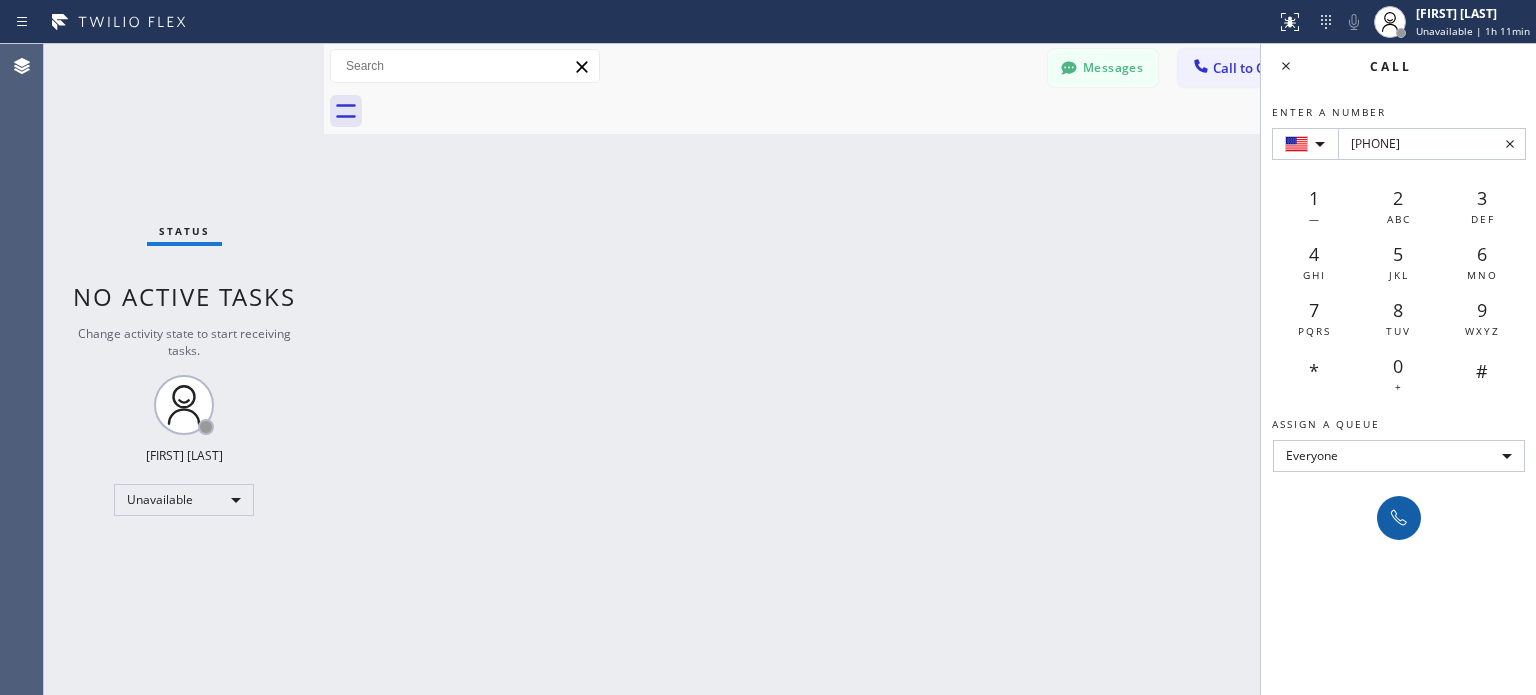 type on "[PHONE]" 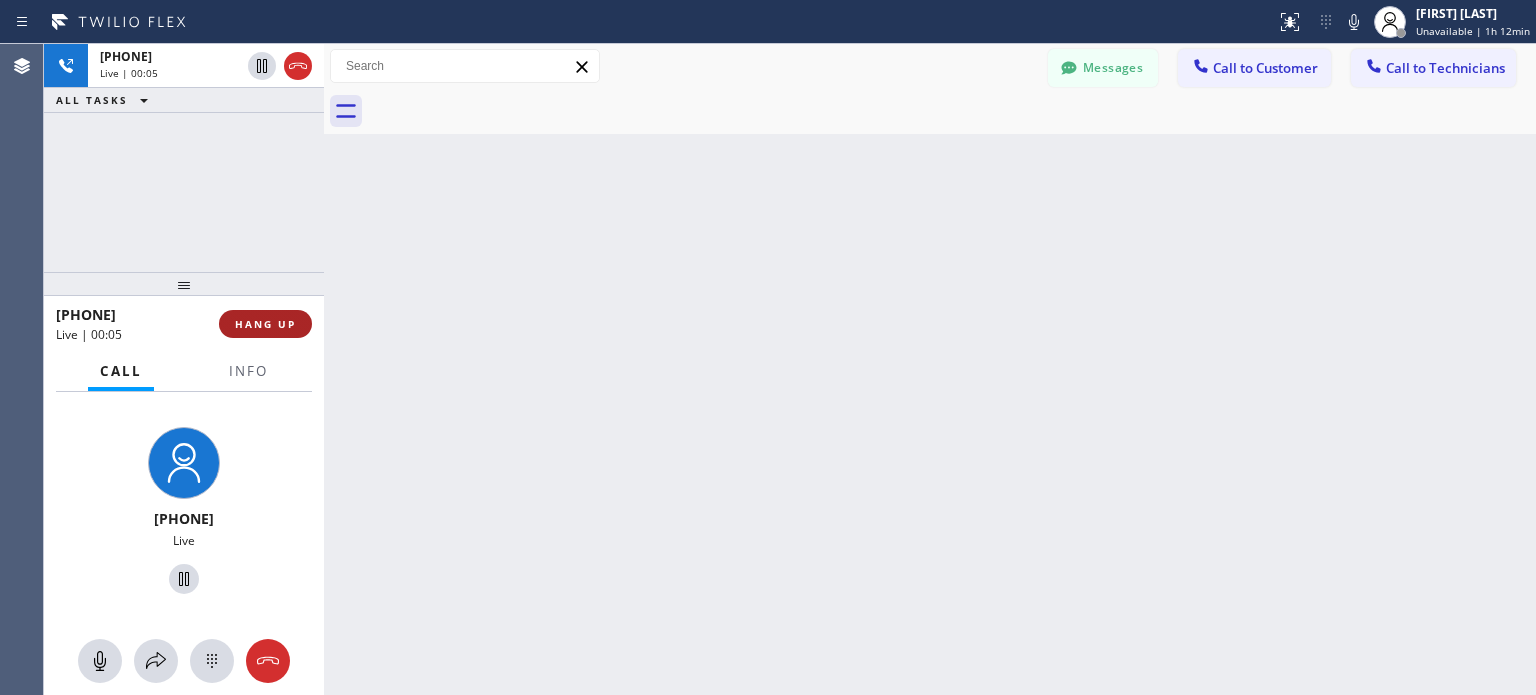 click on "HANG UP" at bounding box center [265, 324] 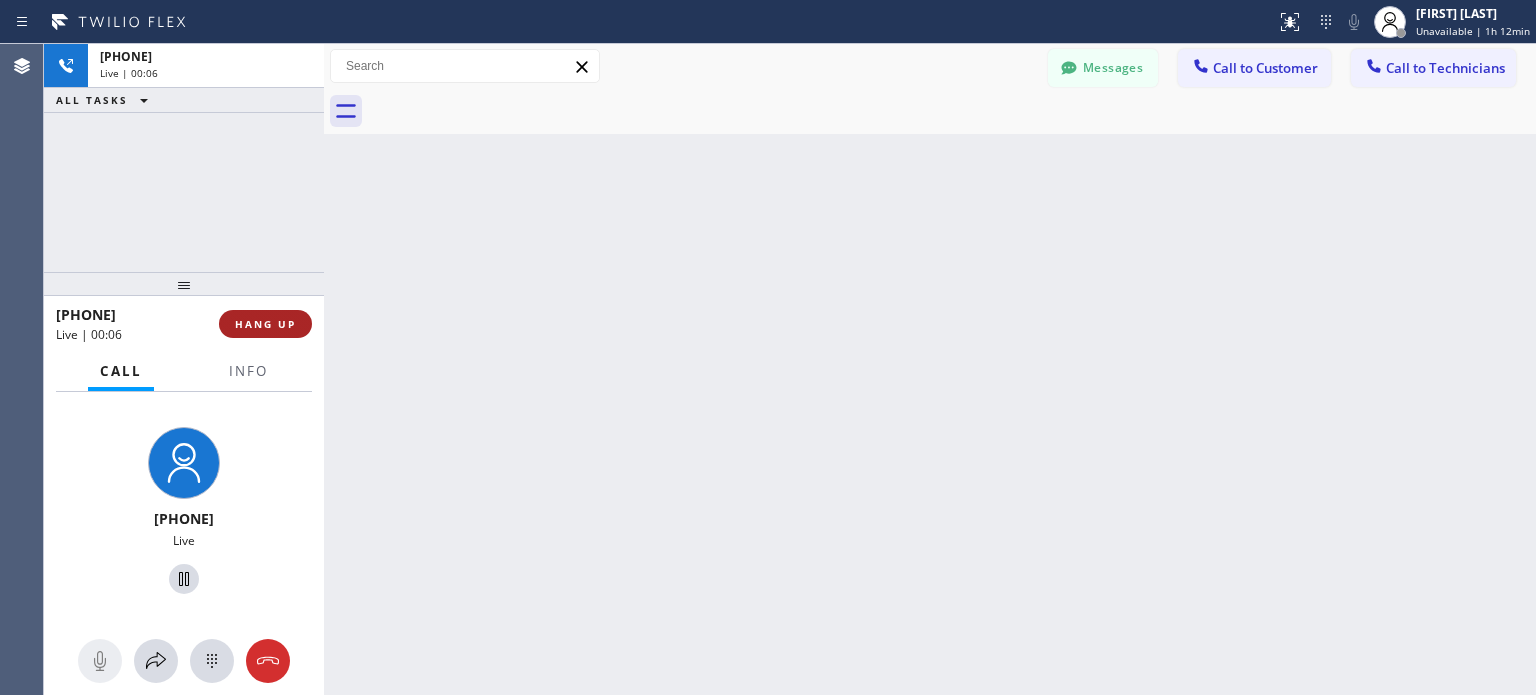 click on "HANG UP" at bounding box center [265, 324] 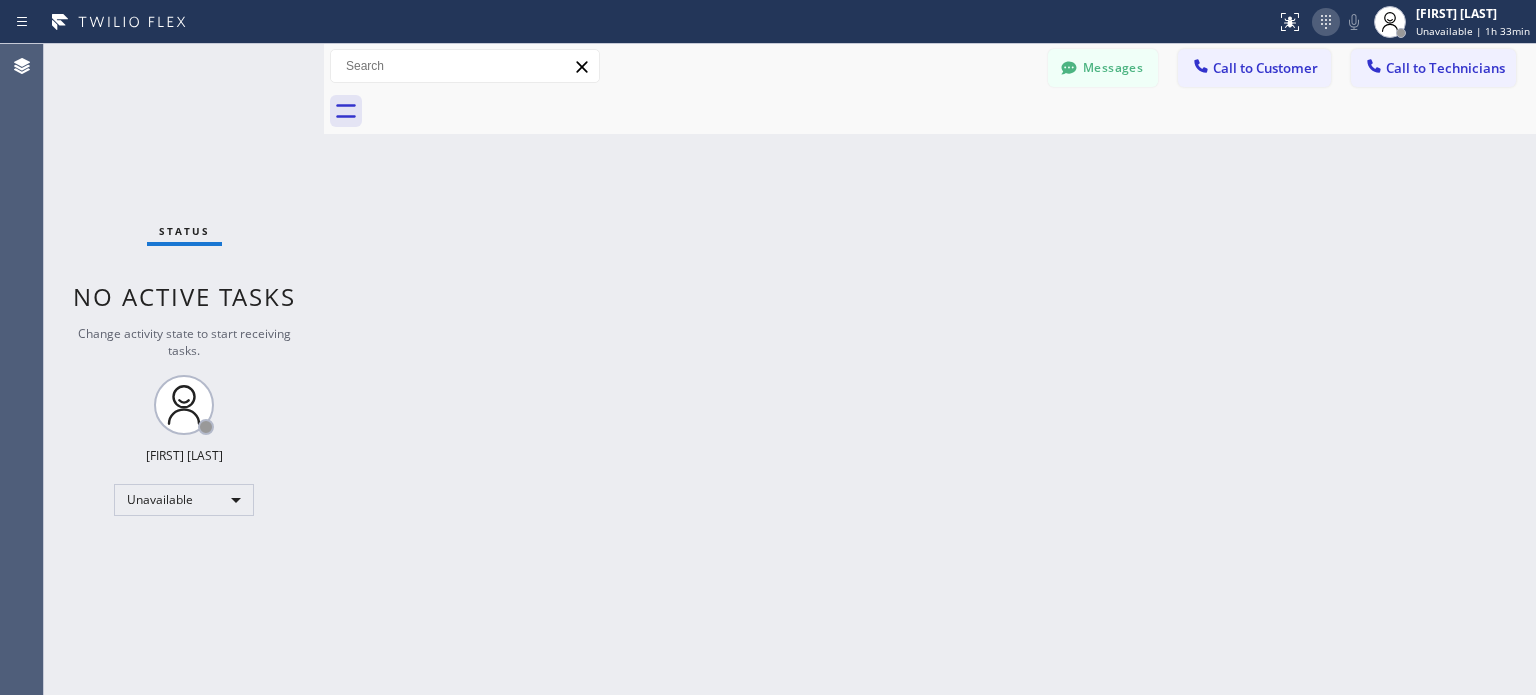 click 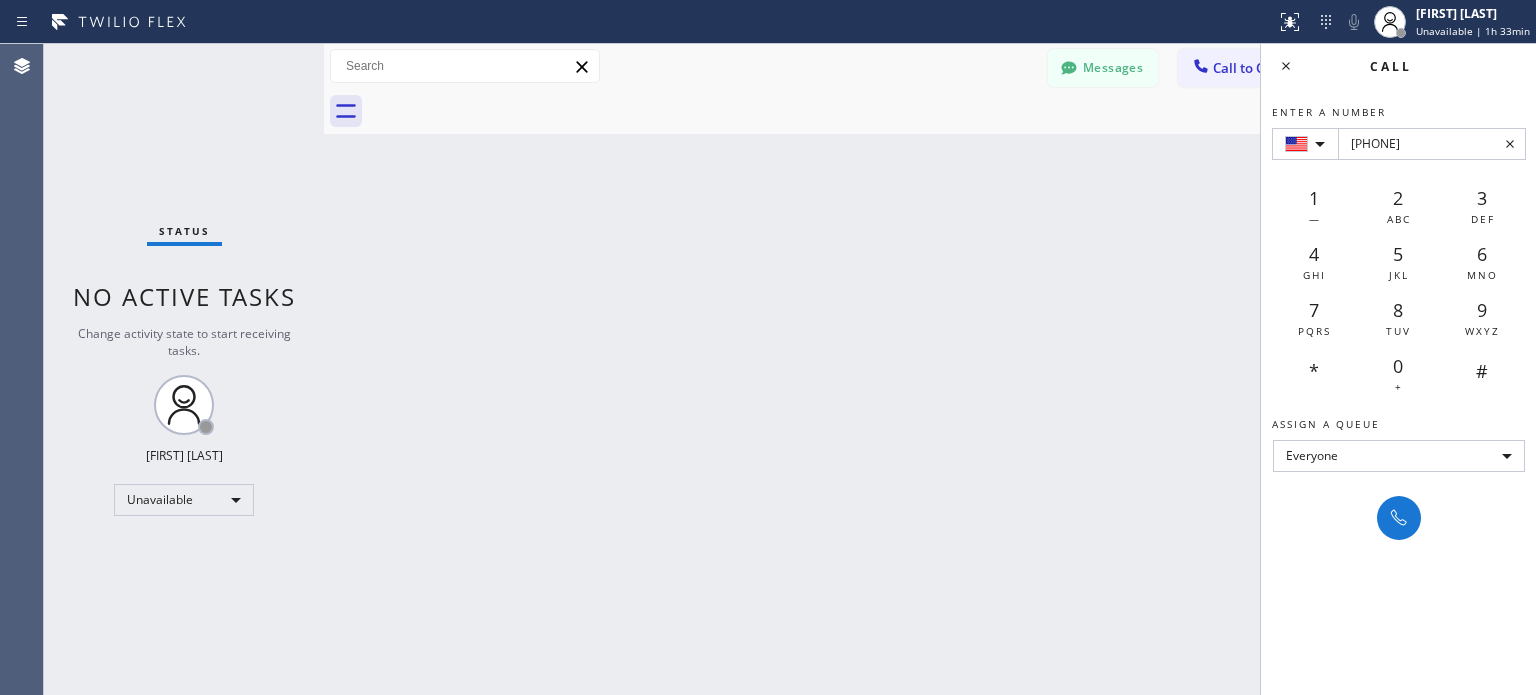 type on "[PHONE]" 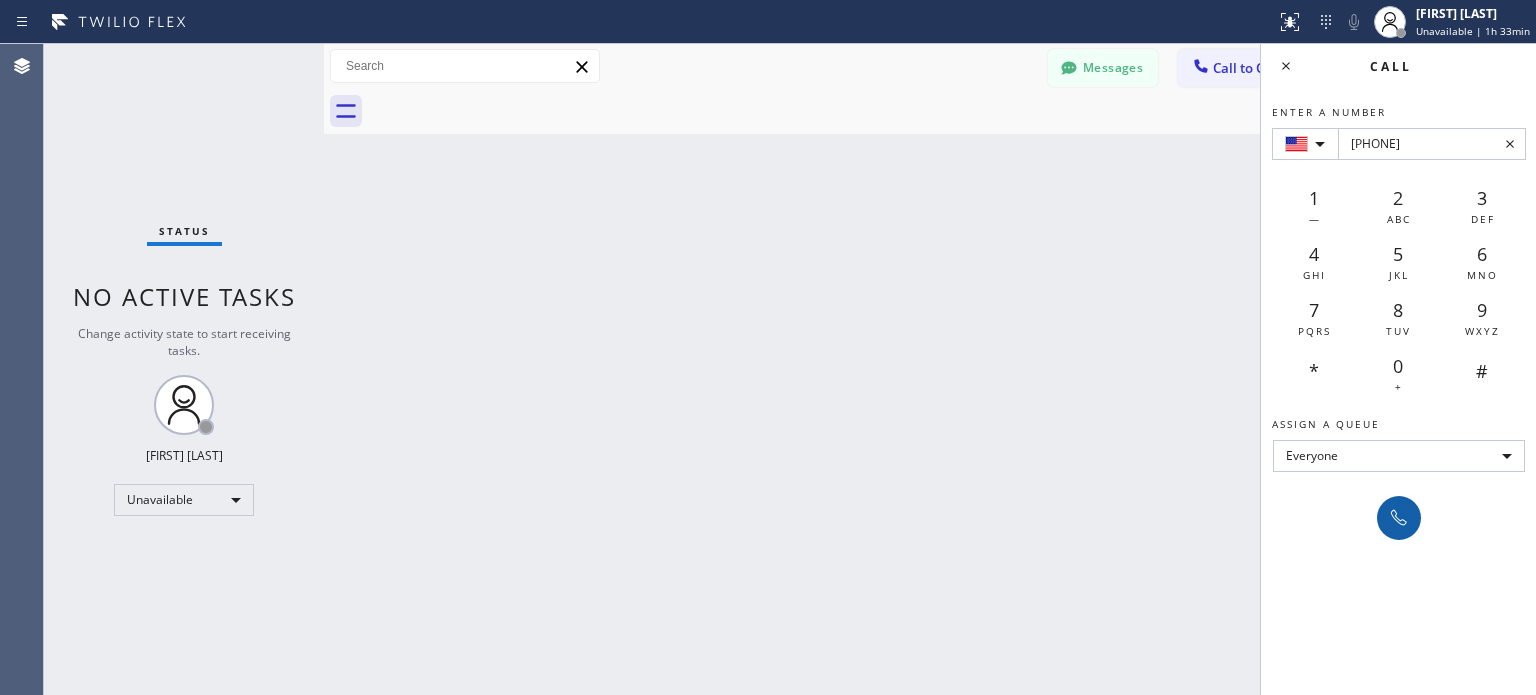 click 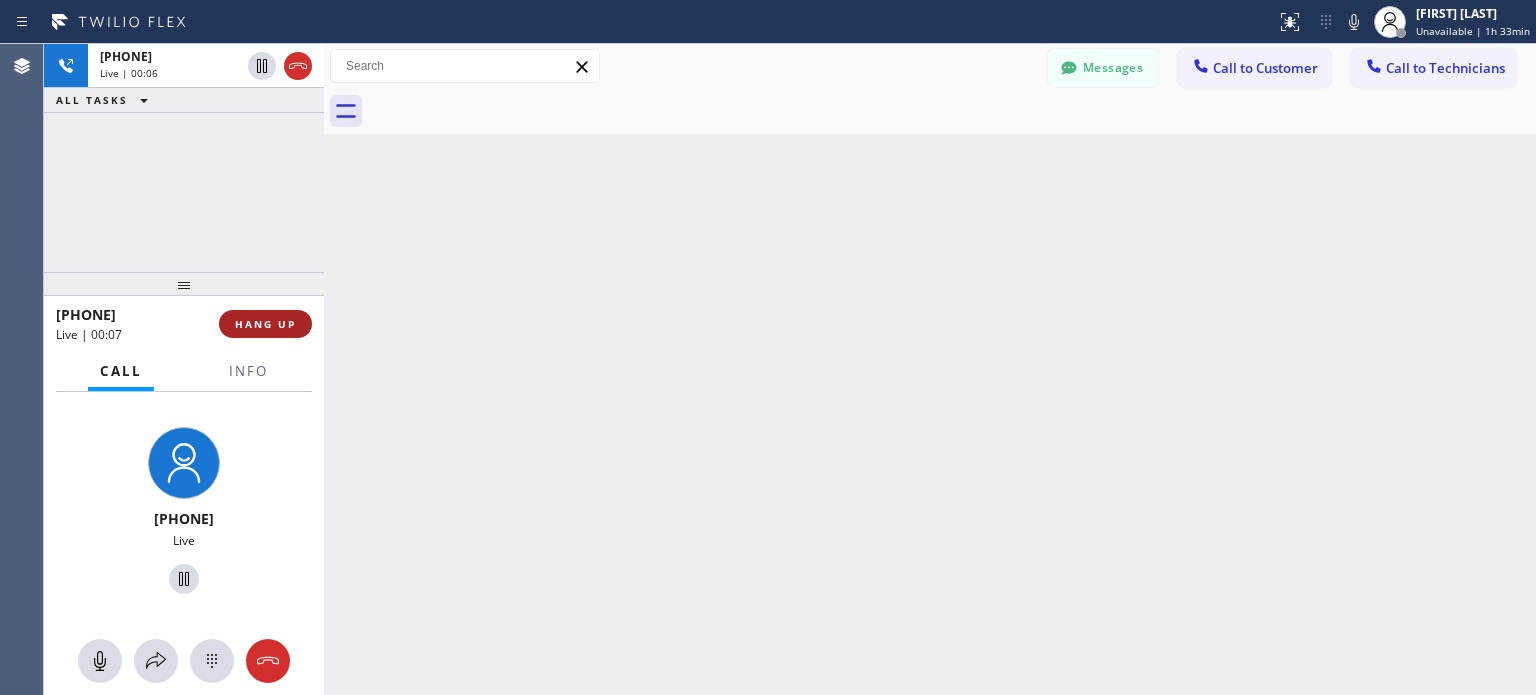 click on "HANG UP" at bounding box center [265, 324] 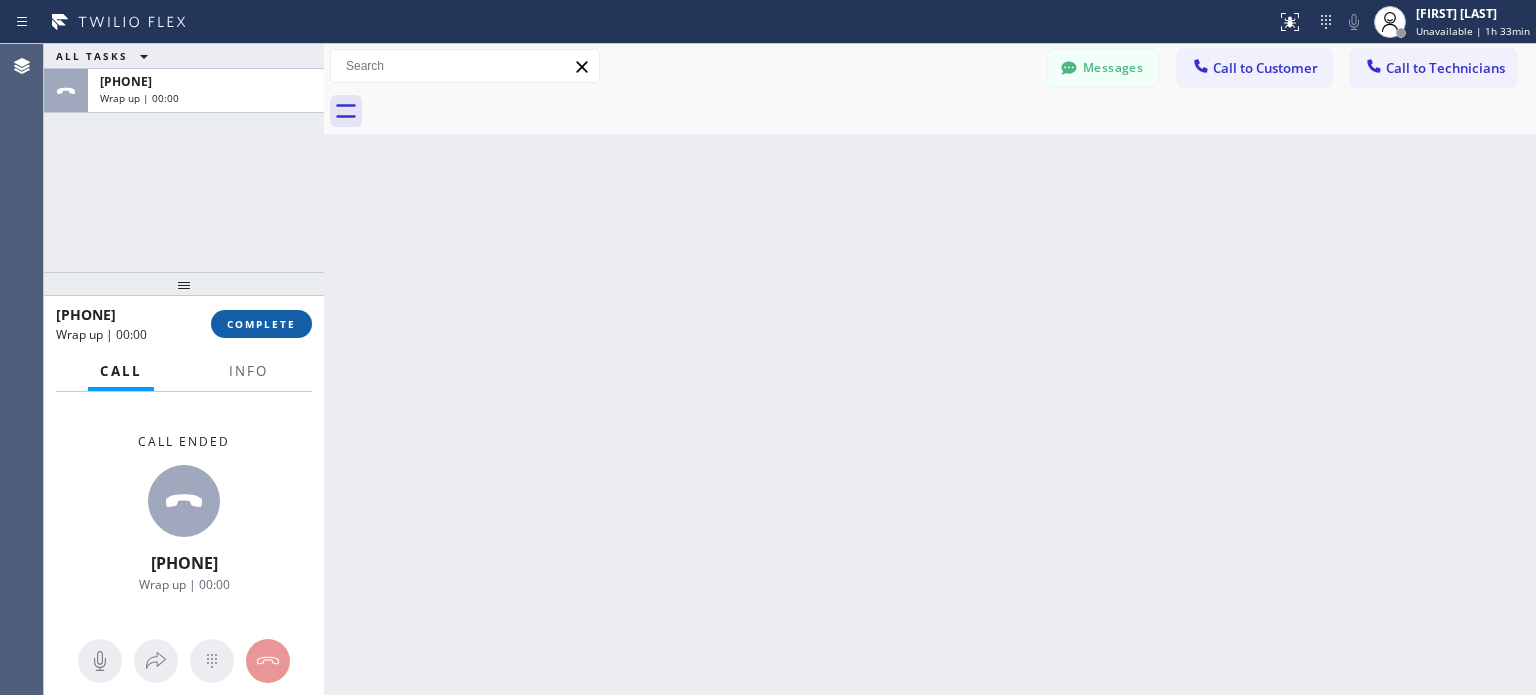 click on "COMPLETE" at bounding box center [261, 324] 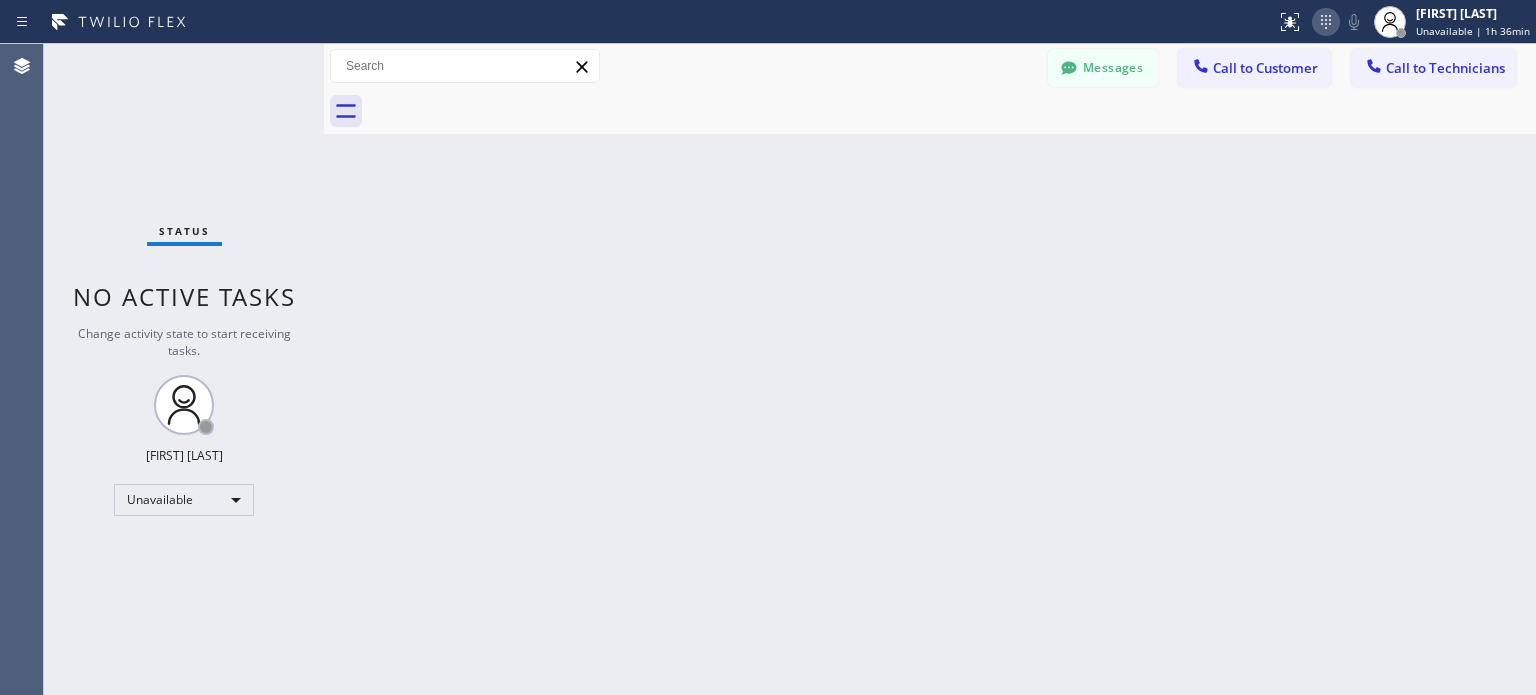 click 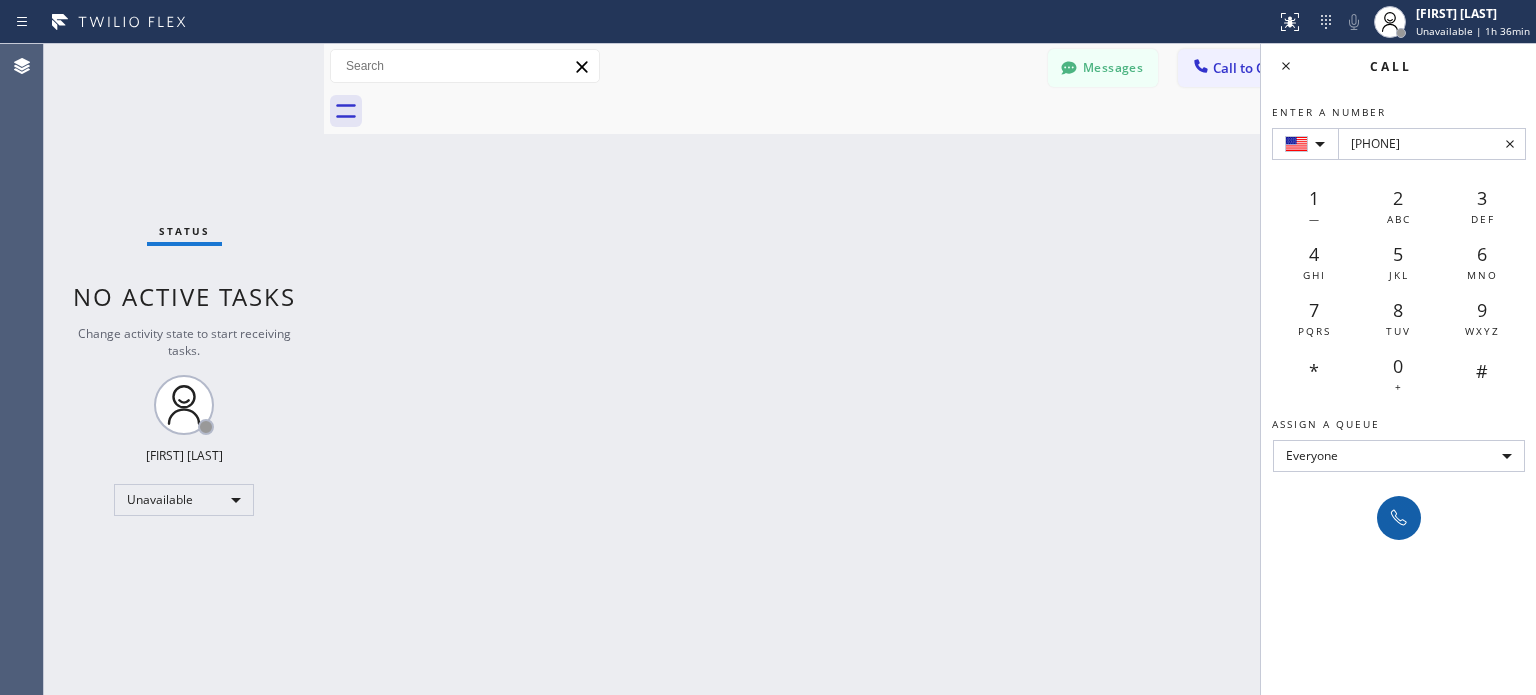 type on "[PHONE]" 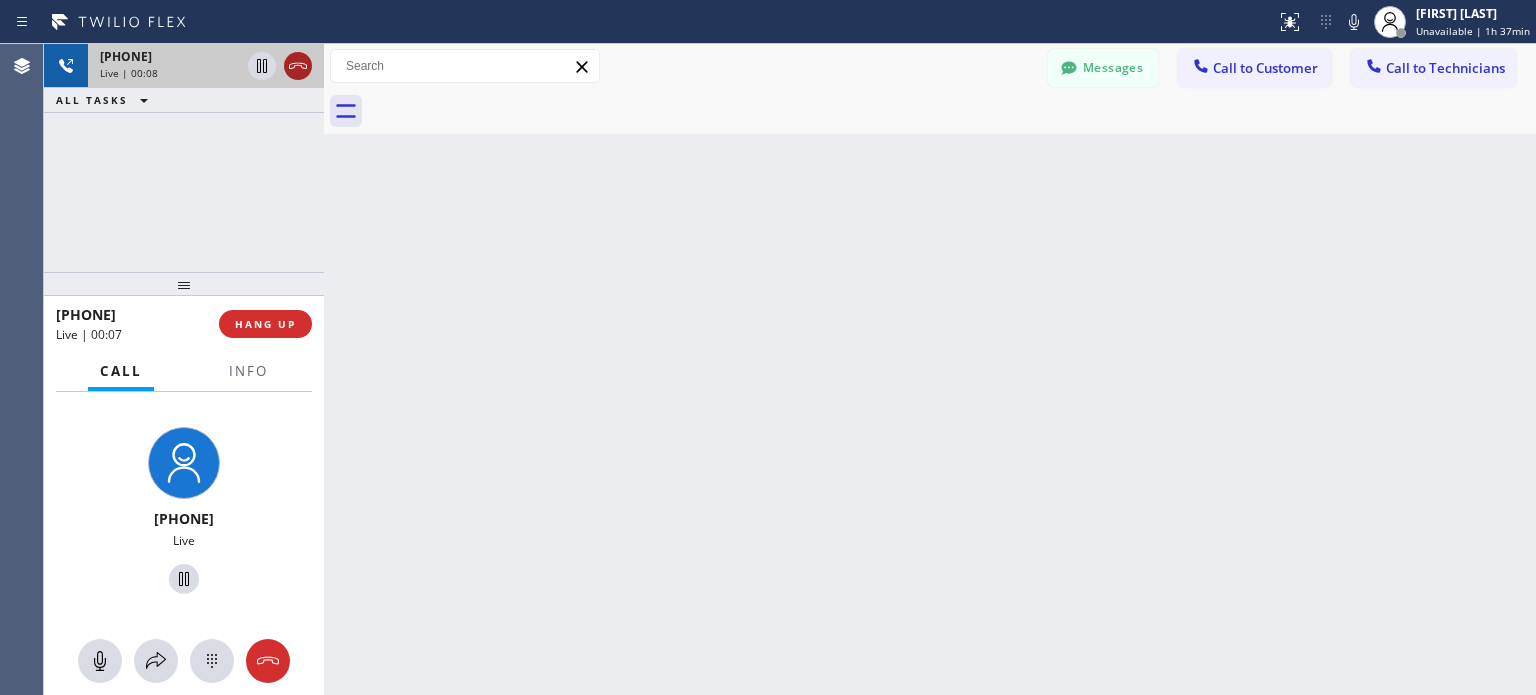 click 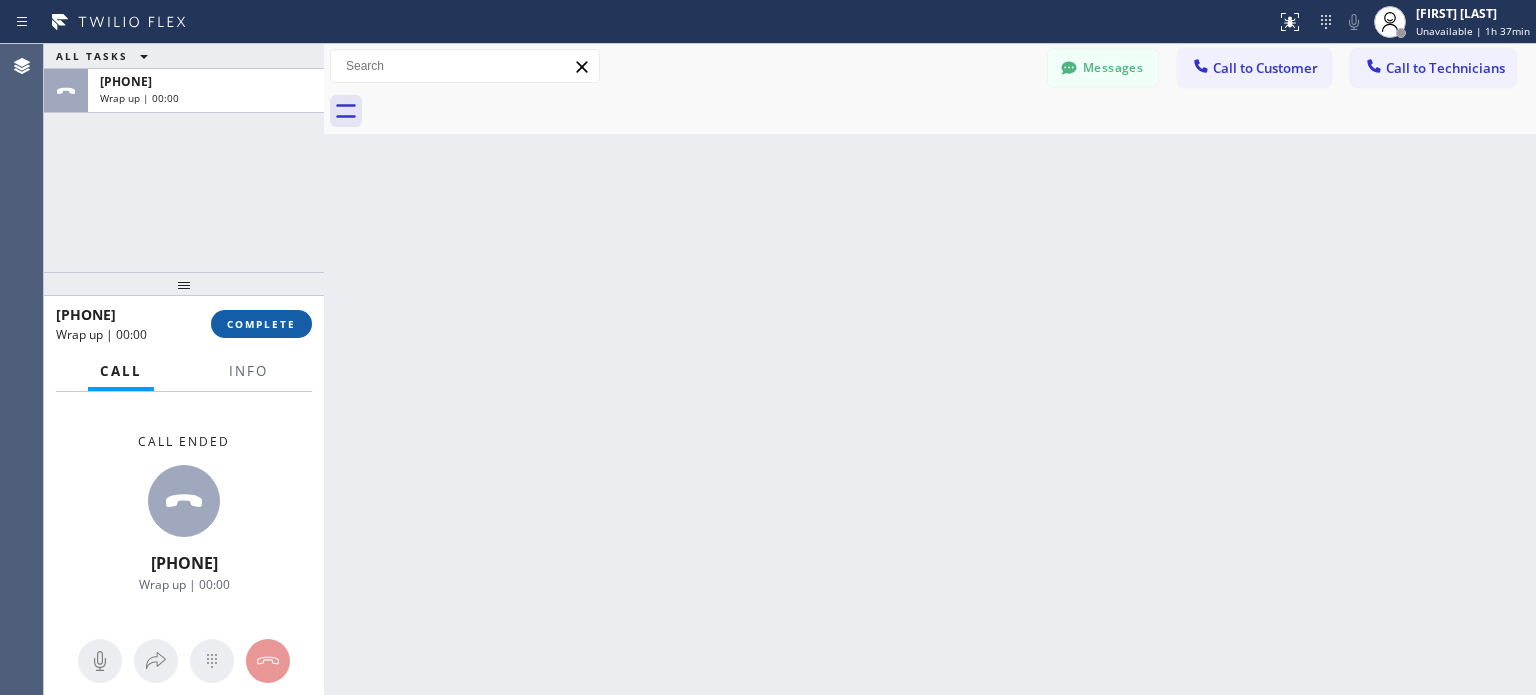 click on "COMPLETE" at bounding box center (261, 324) 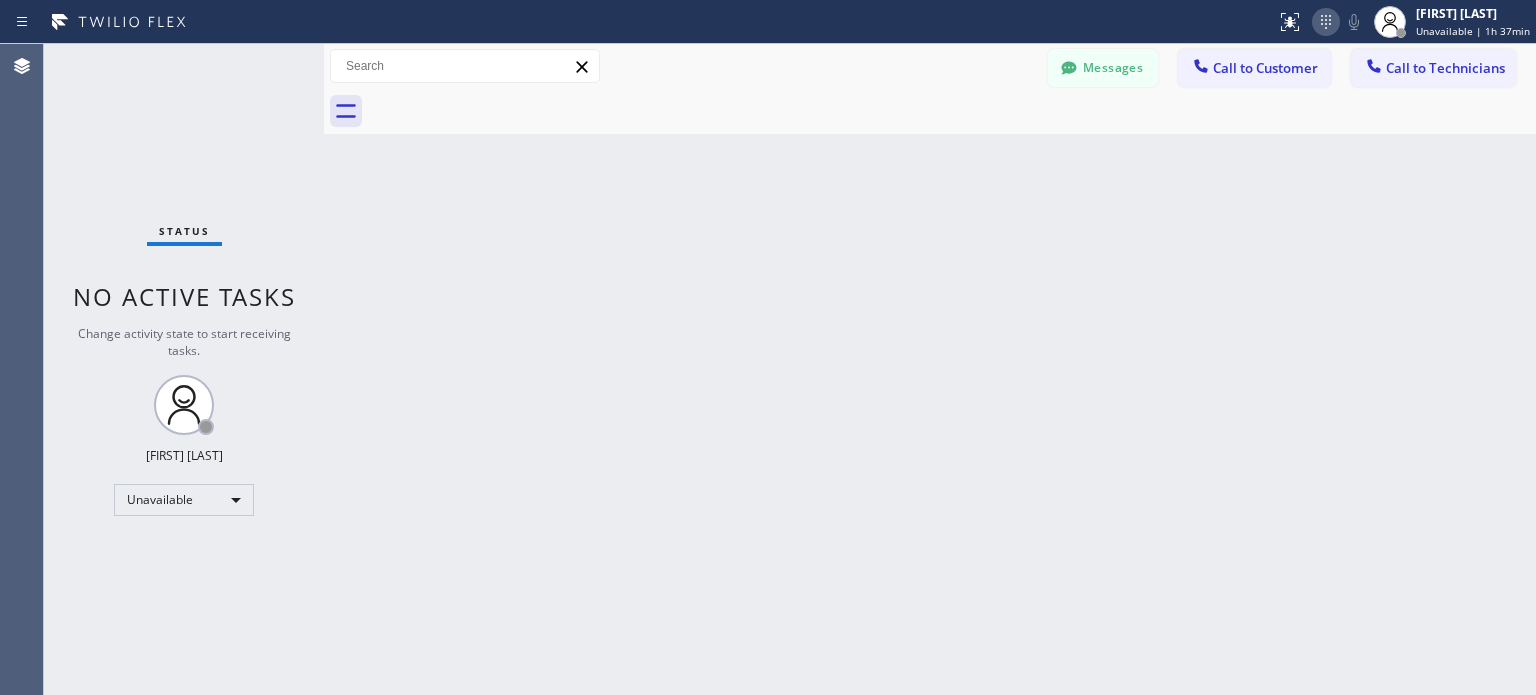 click 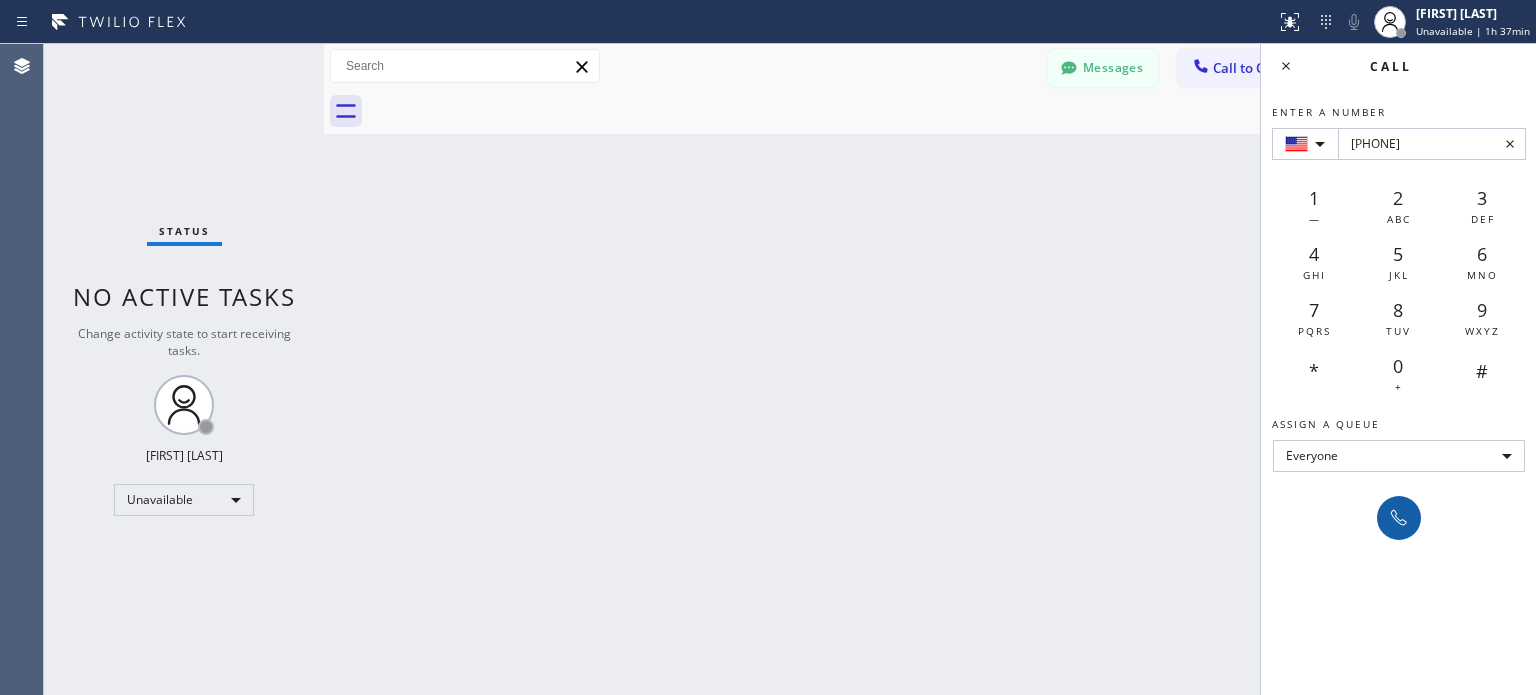 type on "[PHONE]" 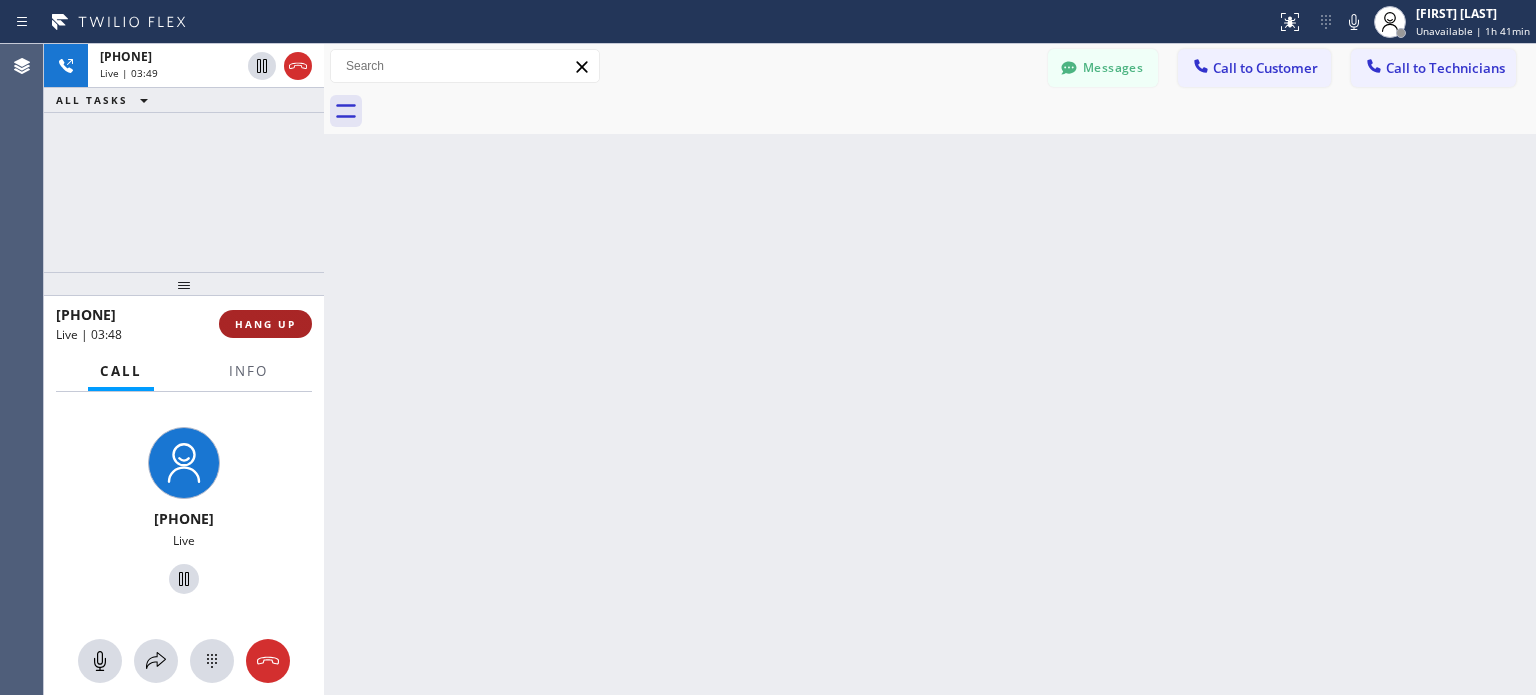 click on "HANG UP" at bounding box center [265, 324] 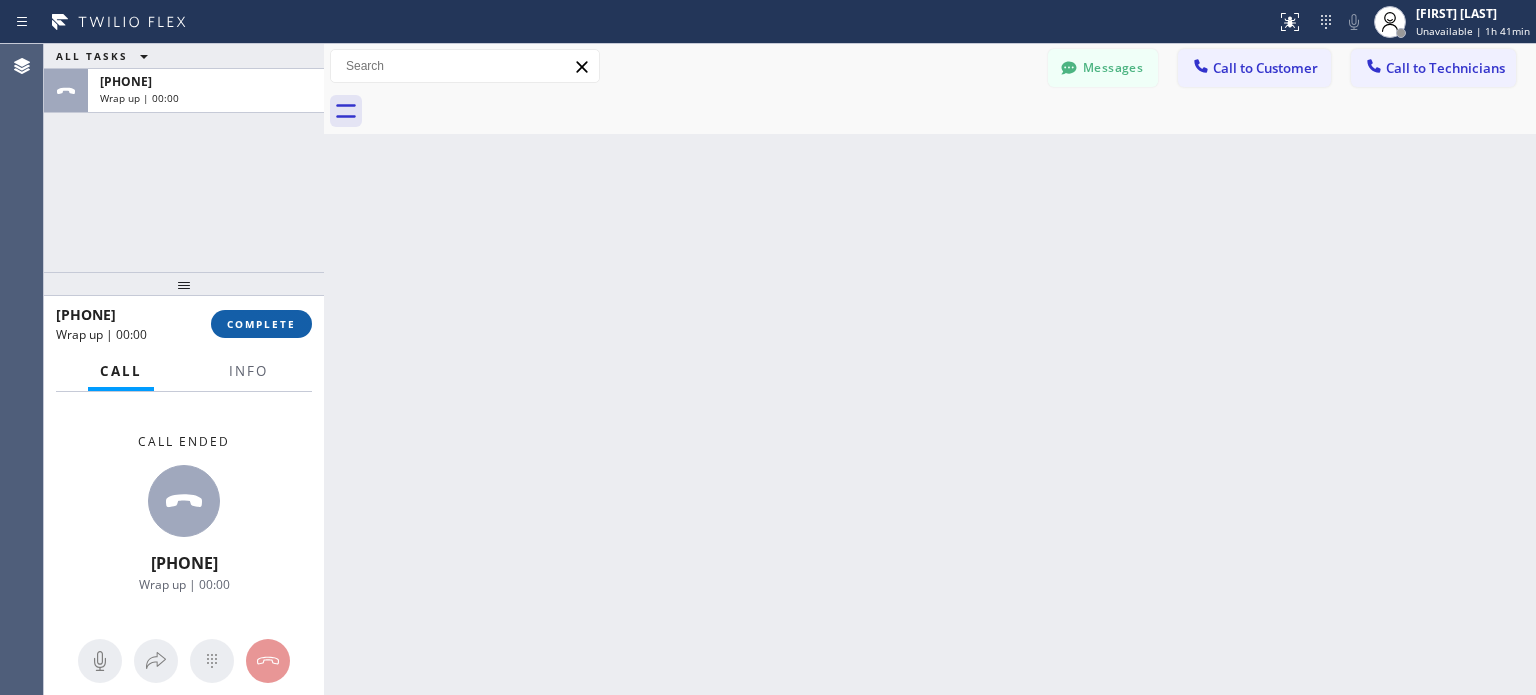 click on "COMPLETE" at bounding box center (261, 324) 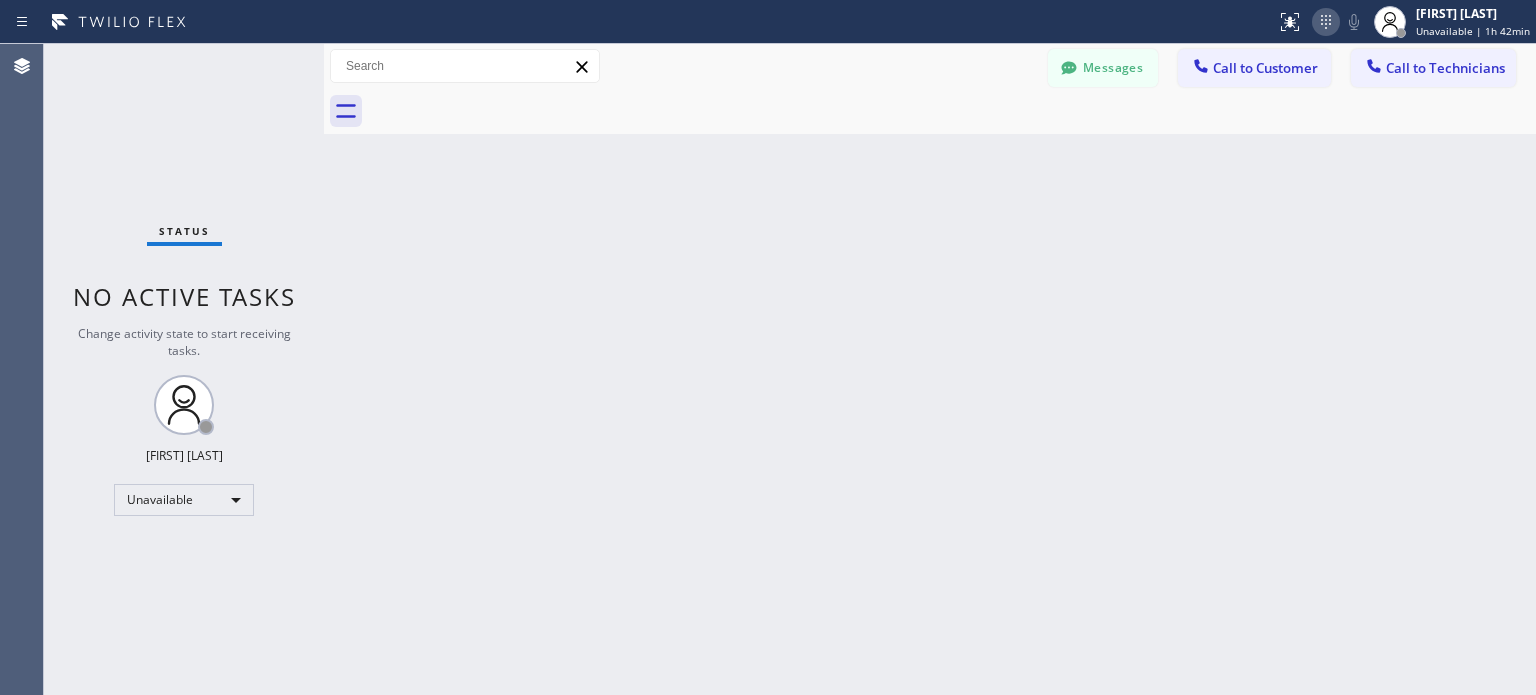 click 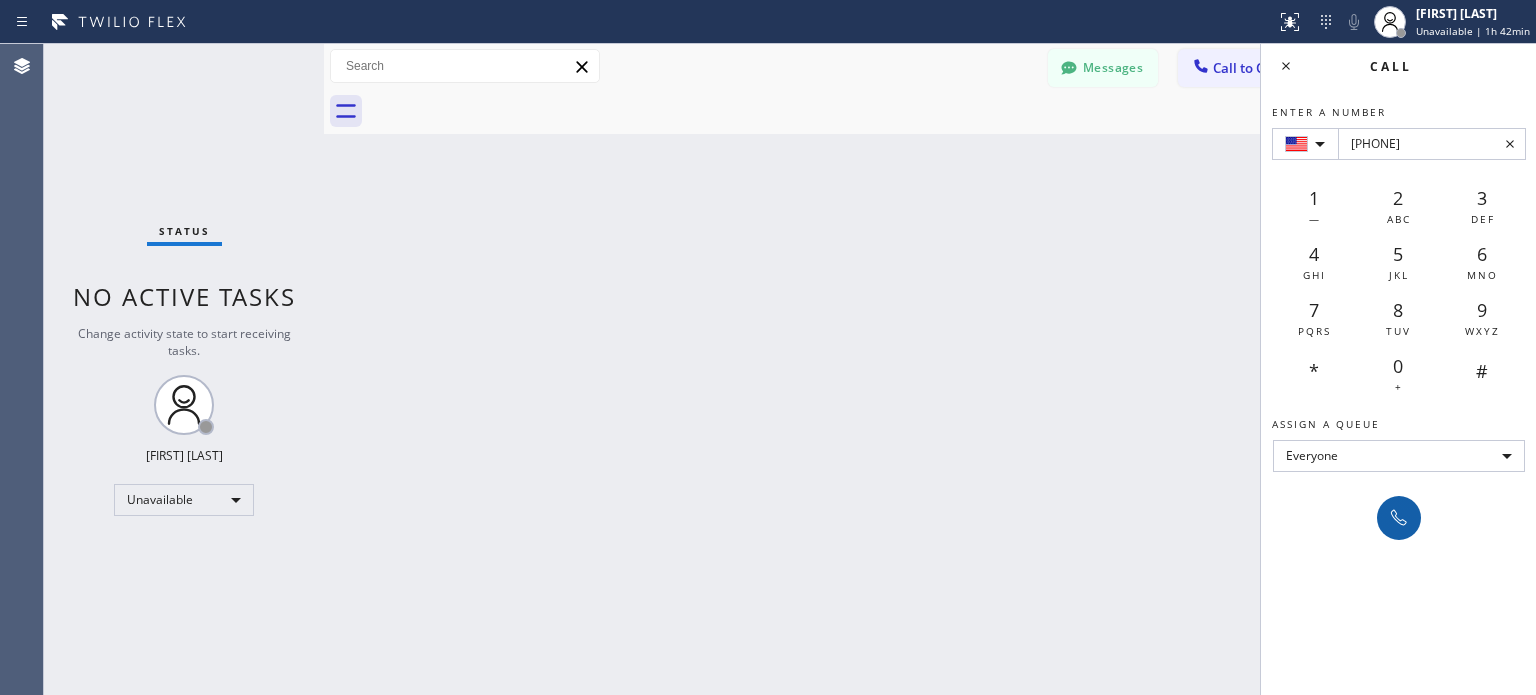 type on "[PHONE]" 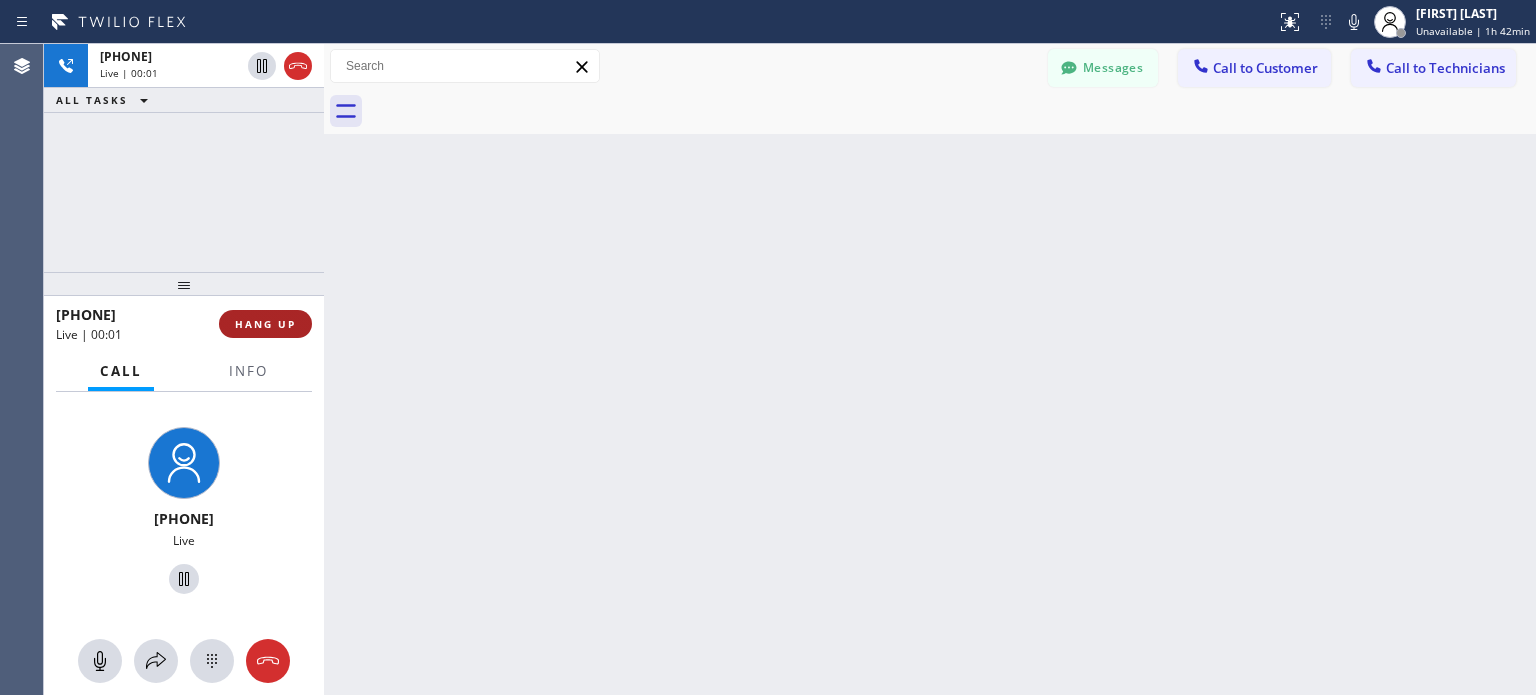 click on "HANG UP" at bounding box center (265, 324) 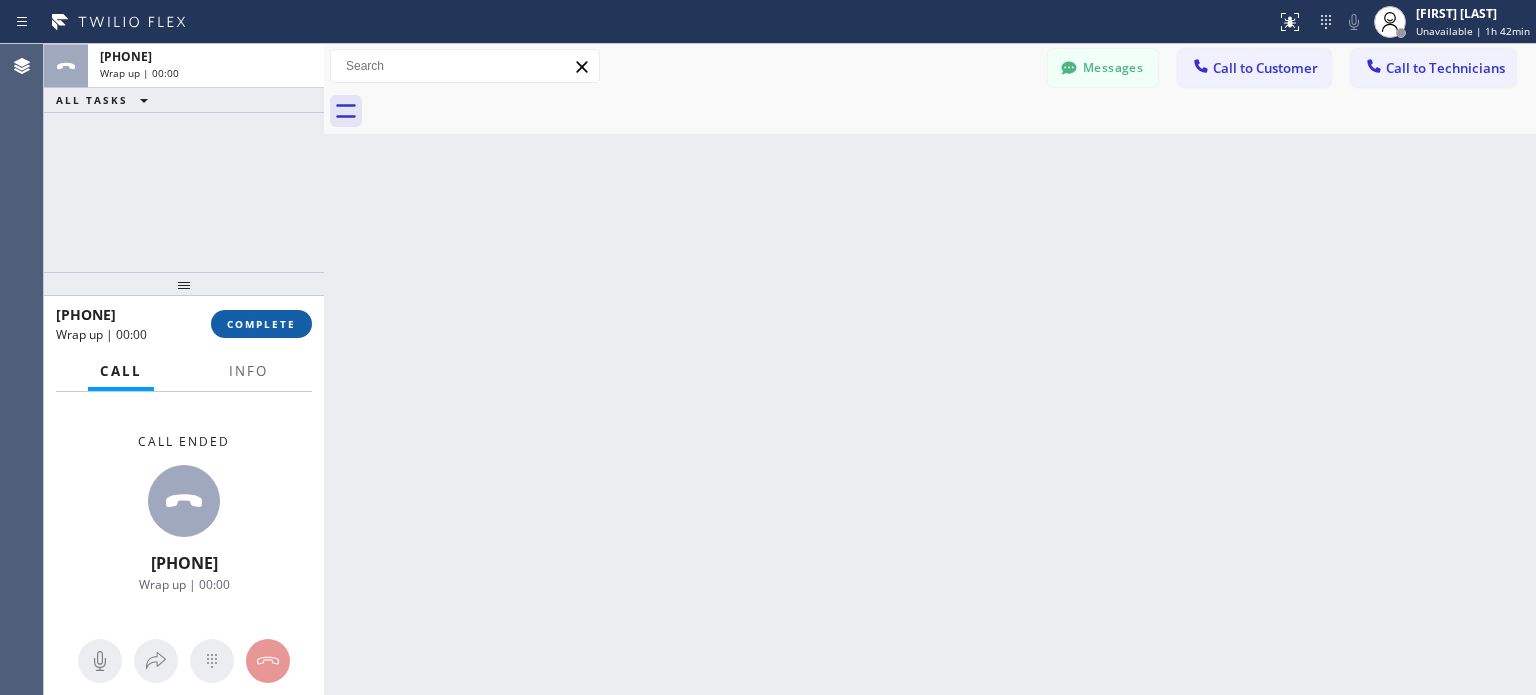 click on "COMPLETE" at bounding box center [261, 324] 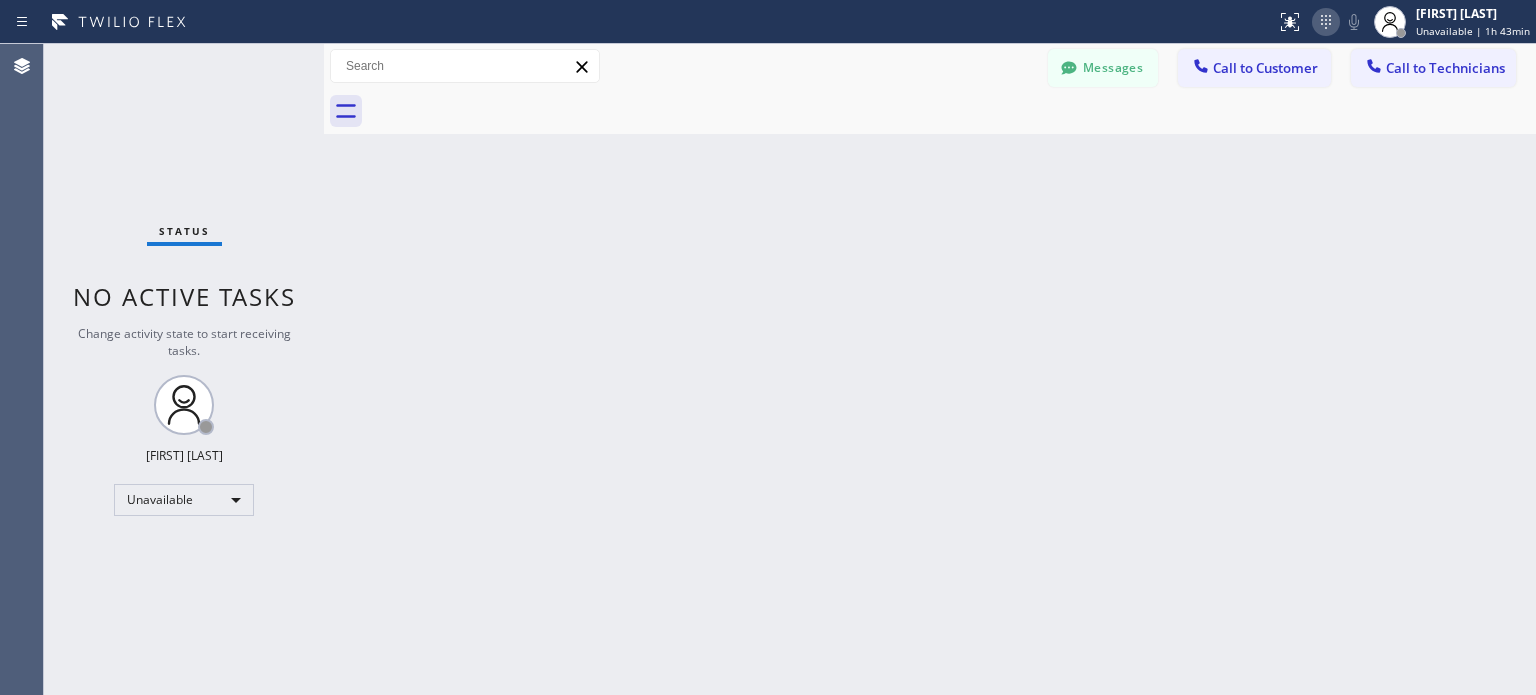 click 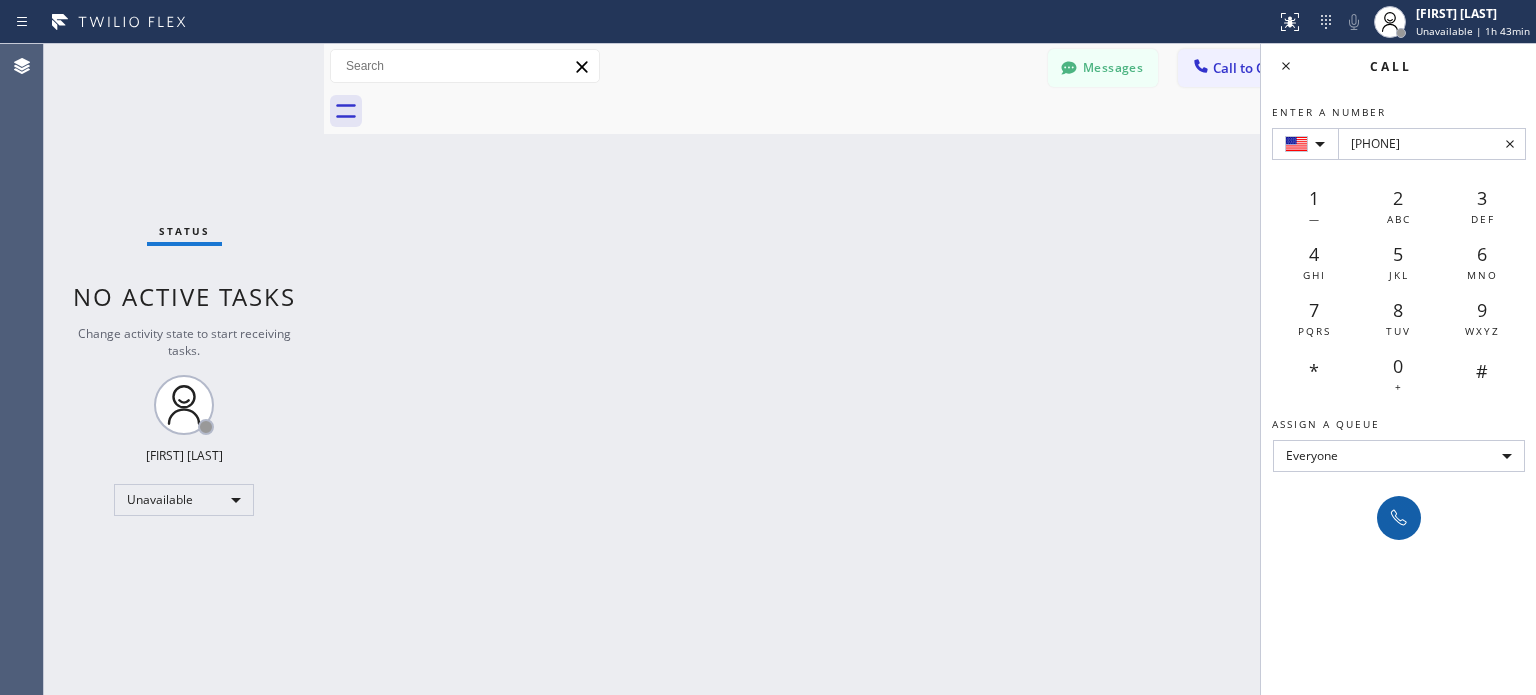 type on "[PHONE]" 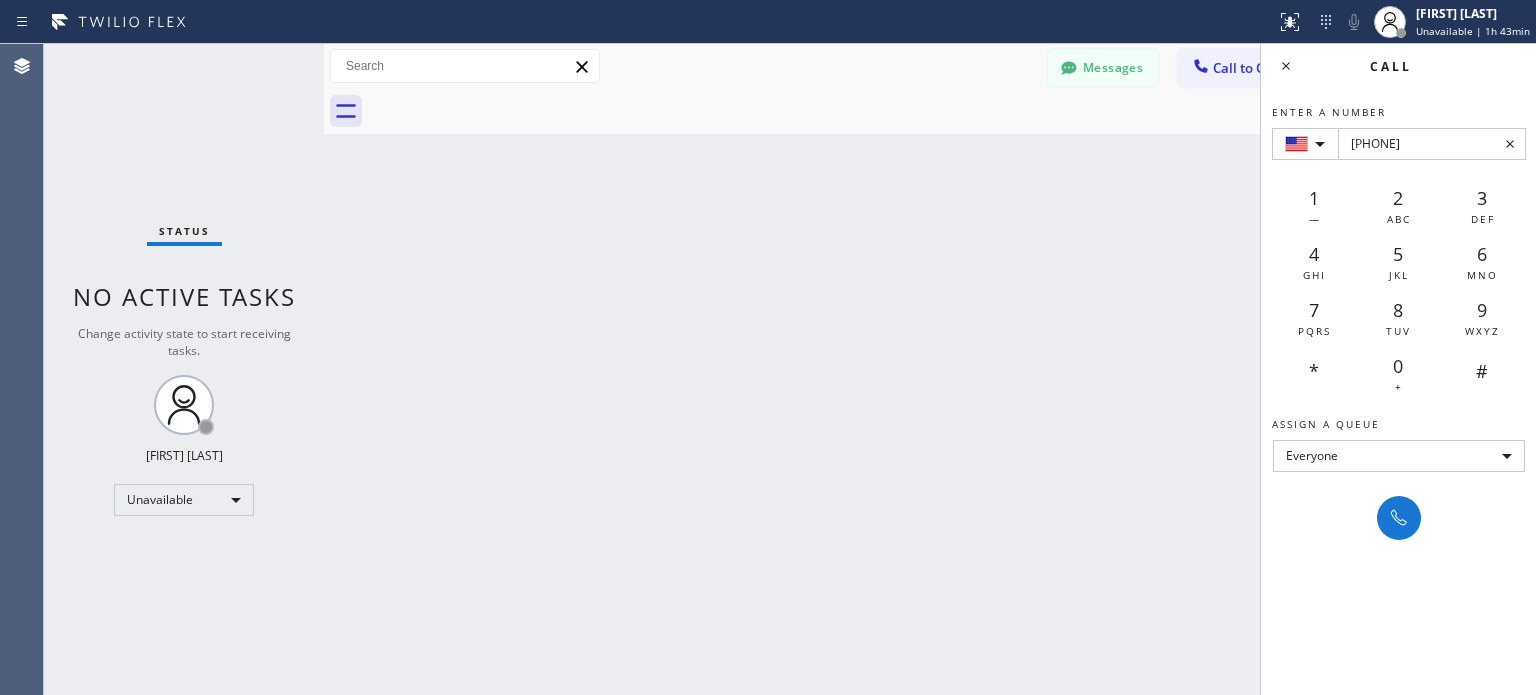 drag, startPoint x: 1407, startPoint y: 523, endPoint x: 1361, endPoint y: 448, distance: 87.982956 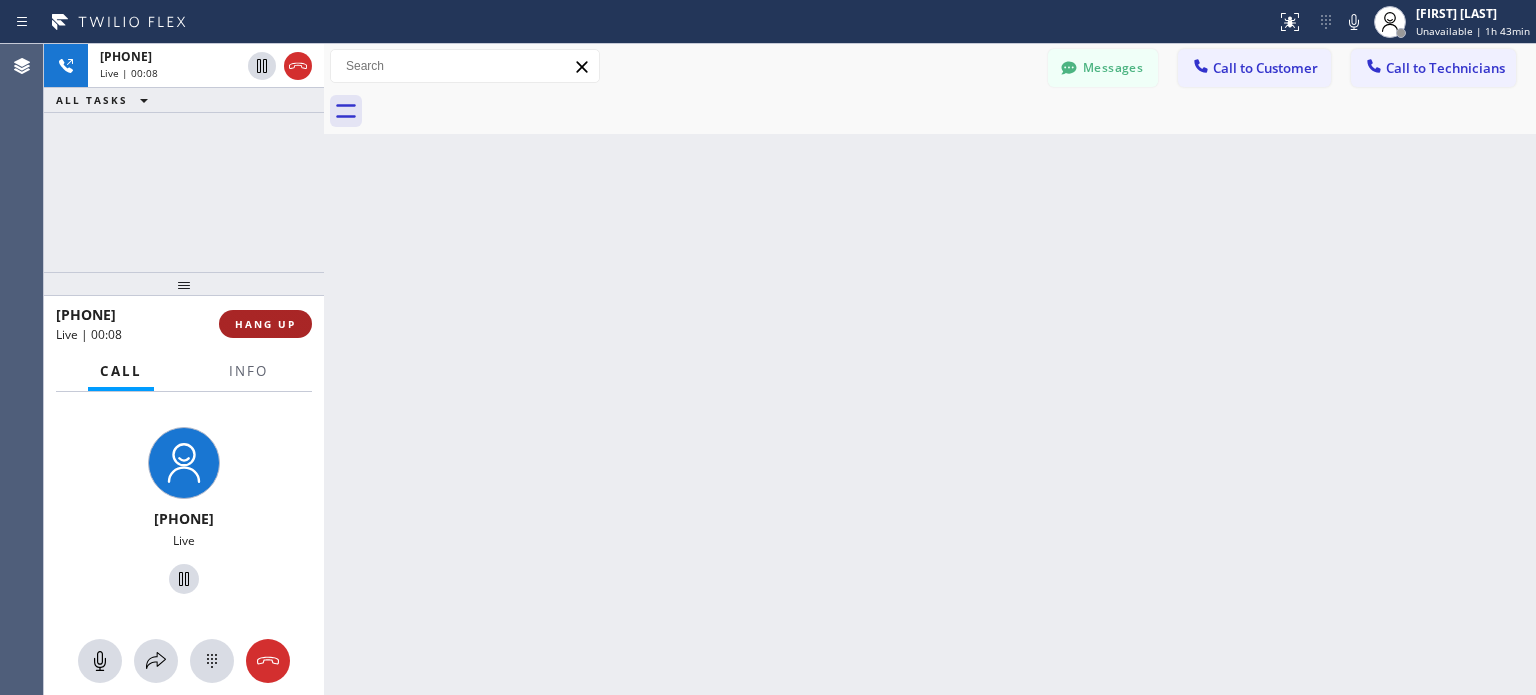 click on "HANG UP" at bounding box center (265, 324) 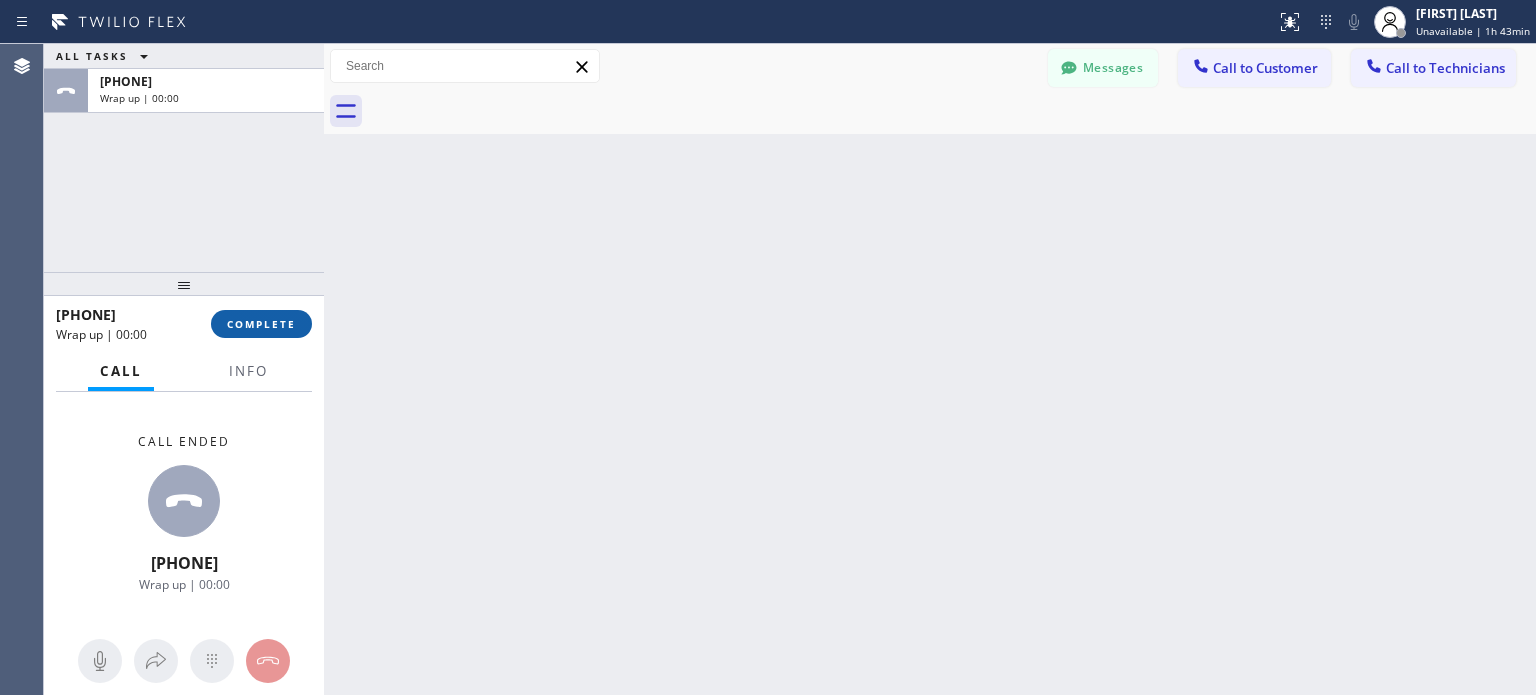 click on "COMPLETE" at bounding box center [261, 324] 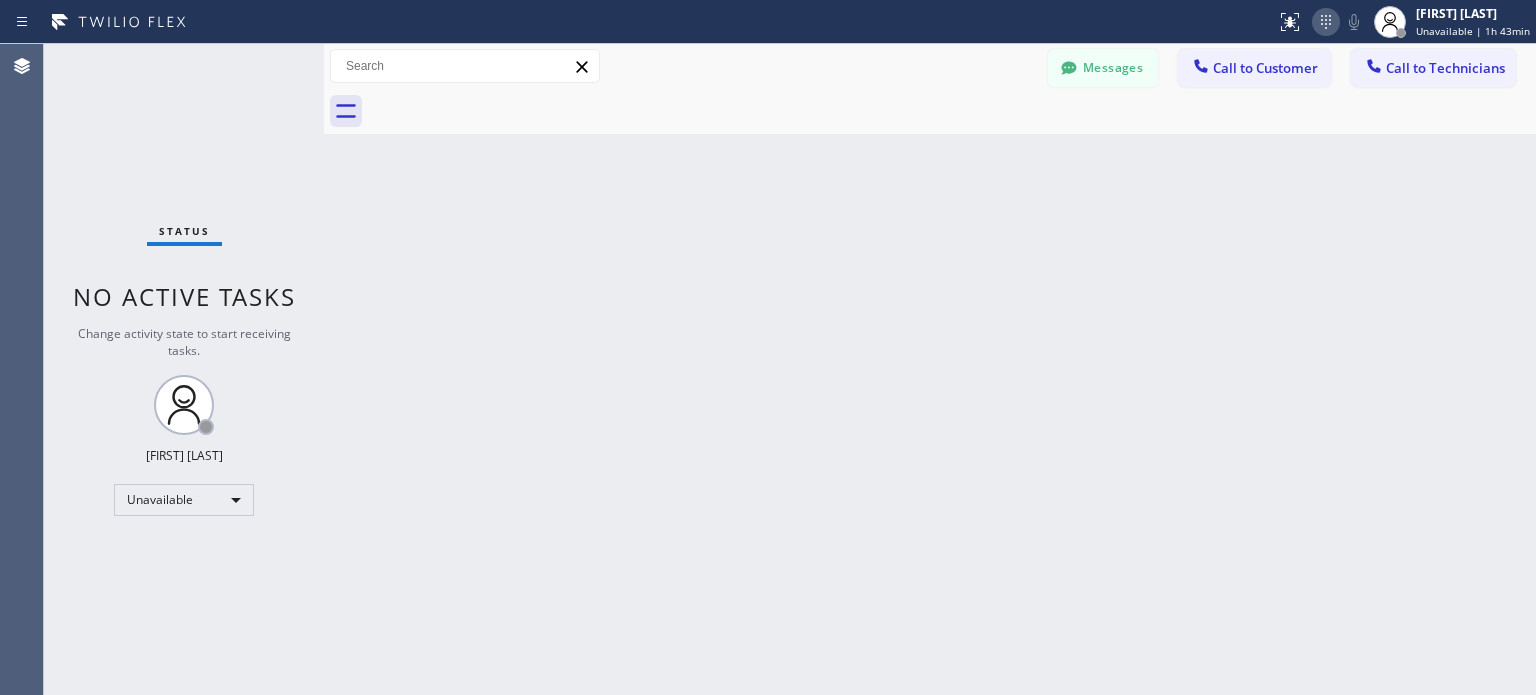 click 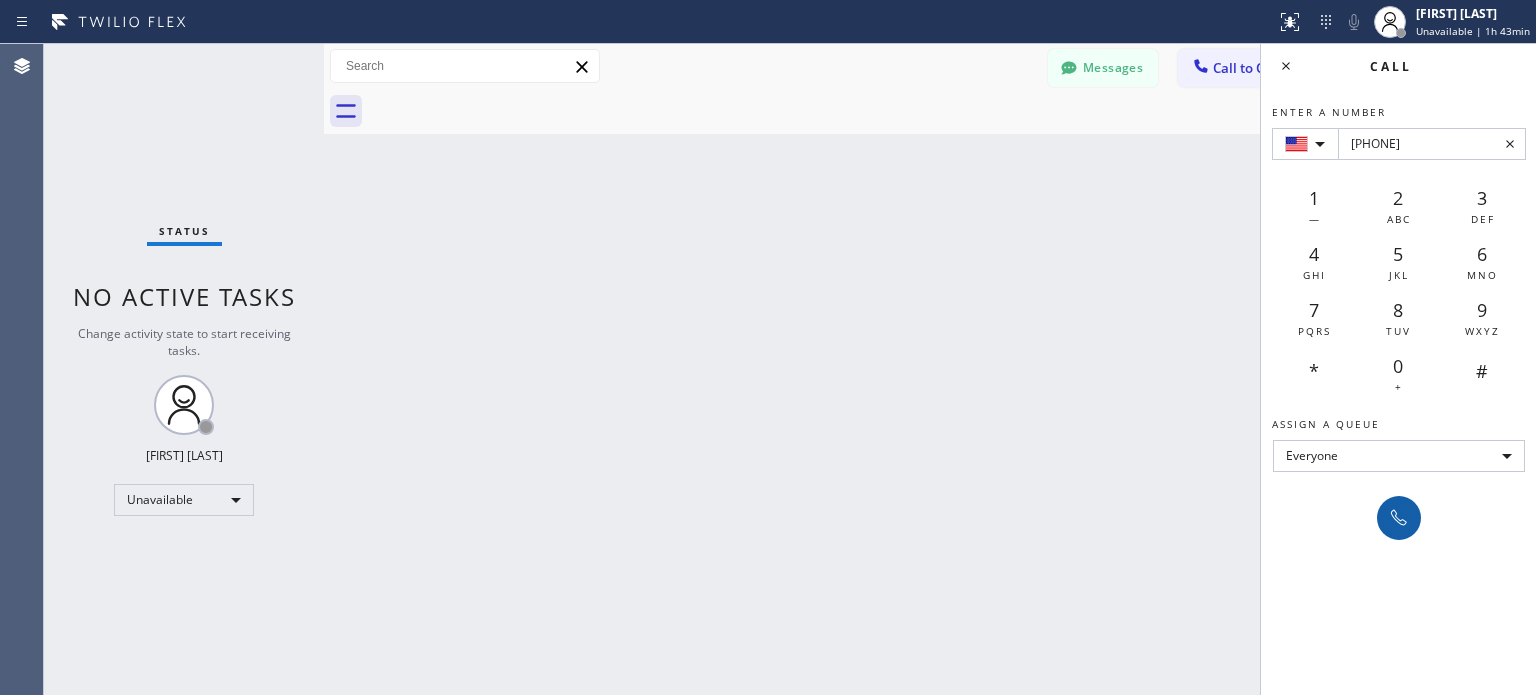 type on "[PHONE]" 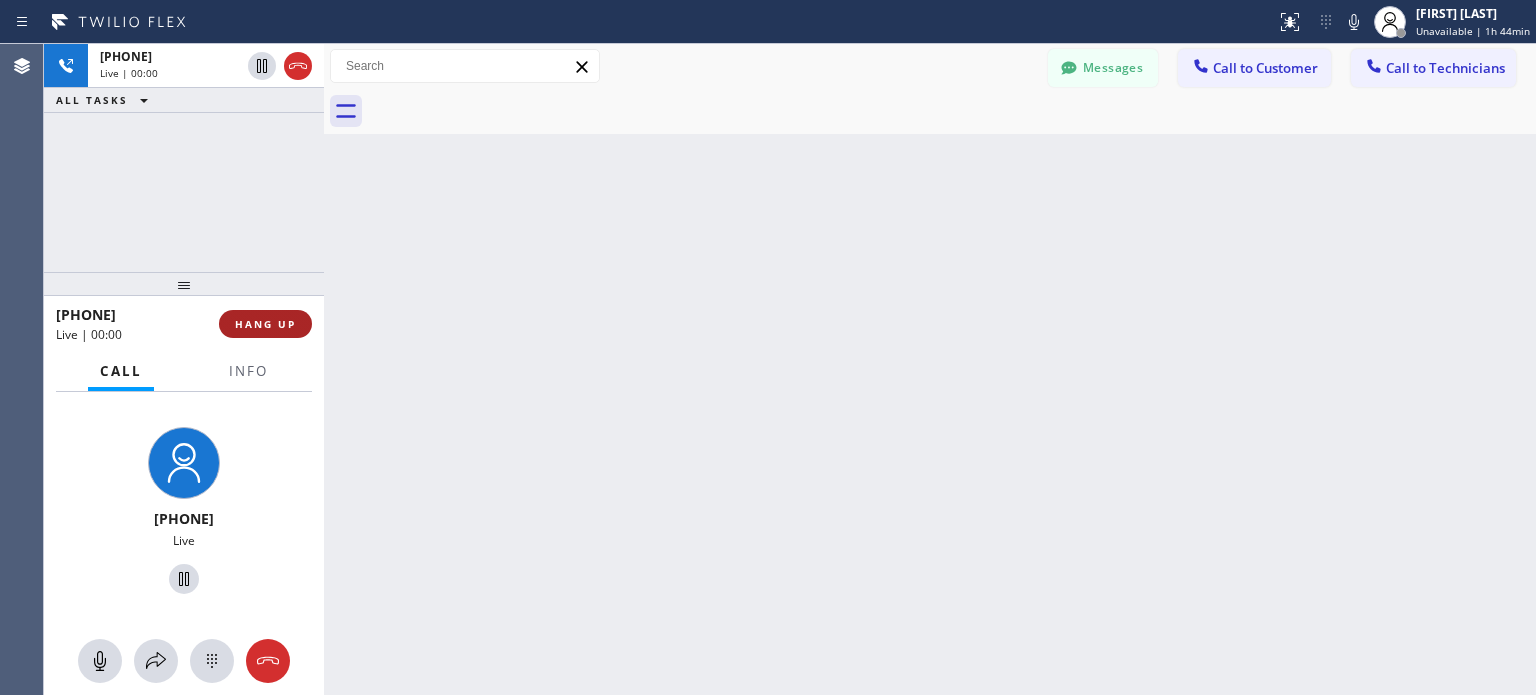 click on "HANG UP" at bounding box center [265, 324] 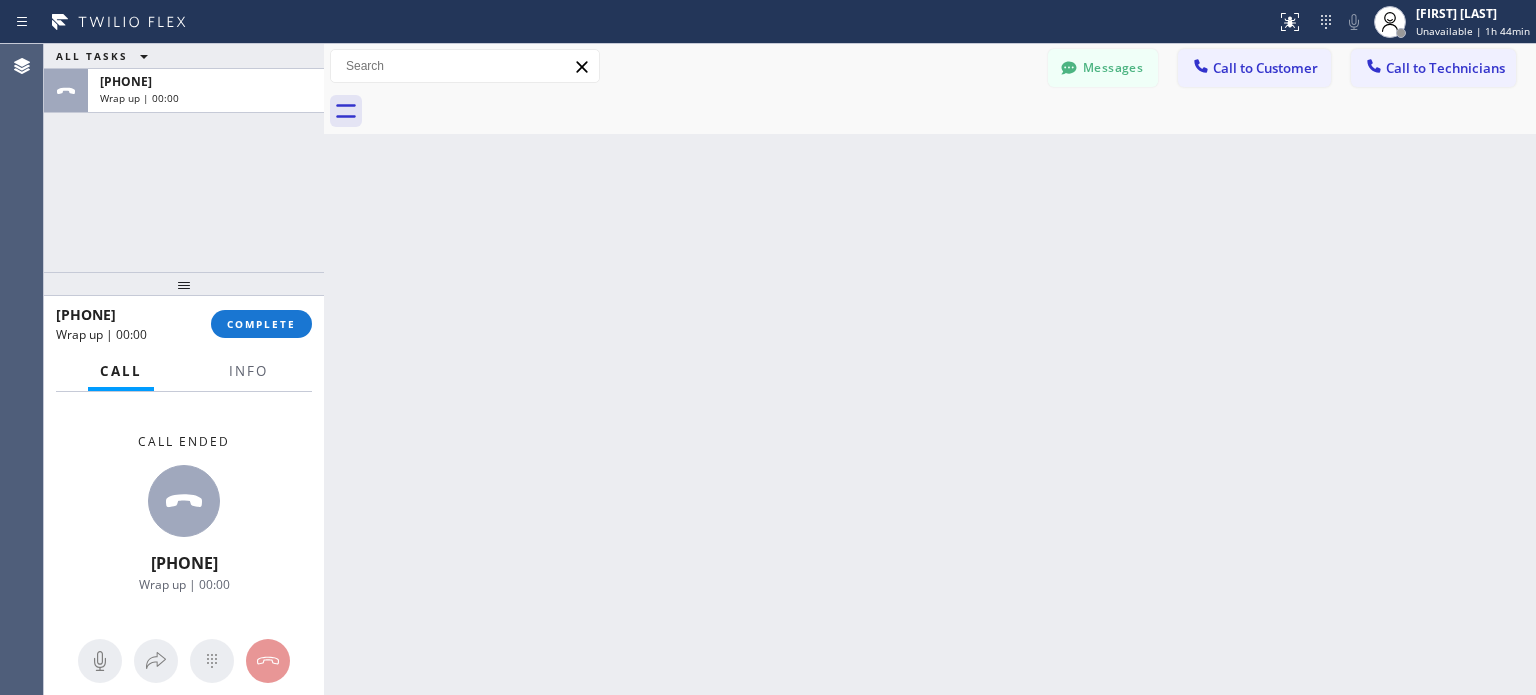 click on "[PHONE] Wrap up | 00:00 COMPLETE" at bounding box center (184, 324) 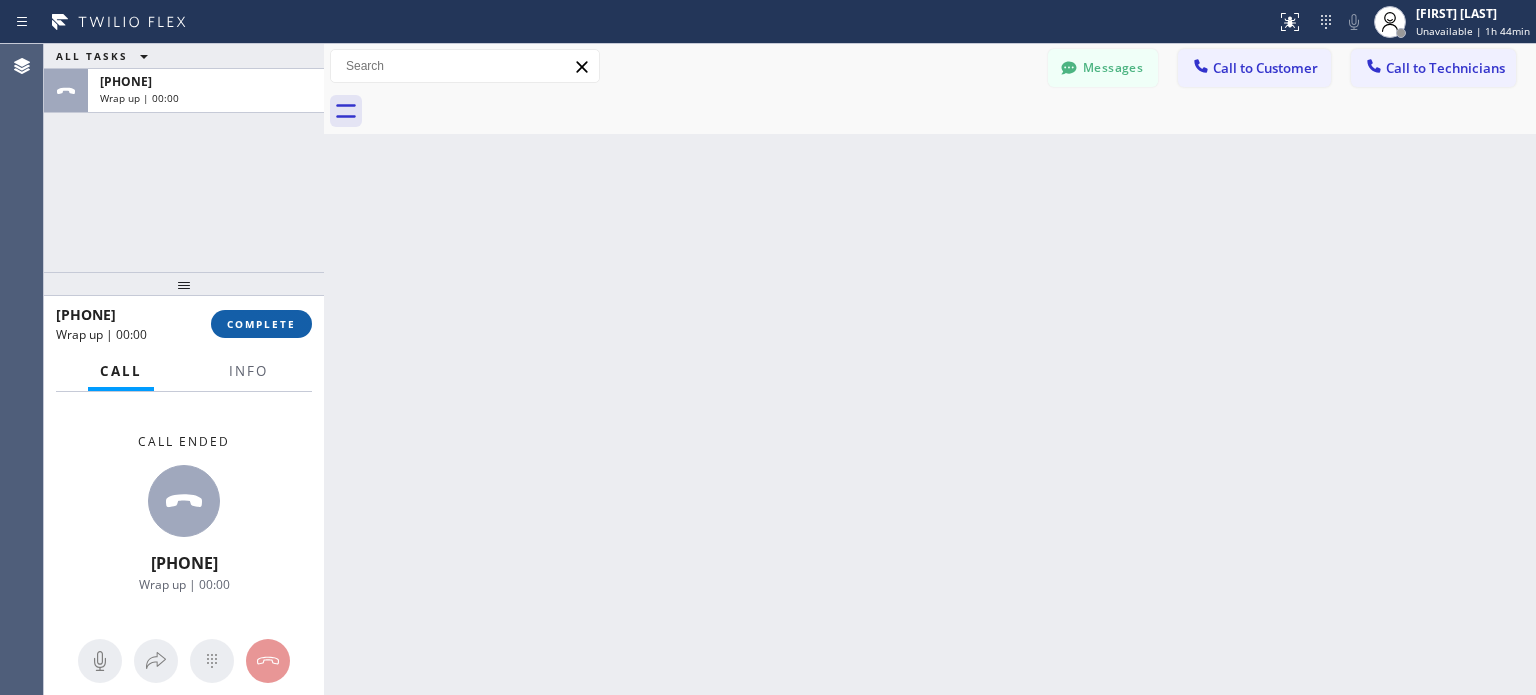 click on "COMPLETE" at bounding box center (261, 324) 